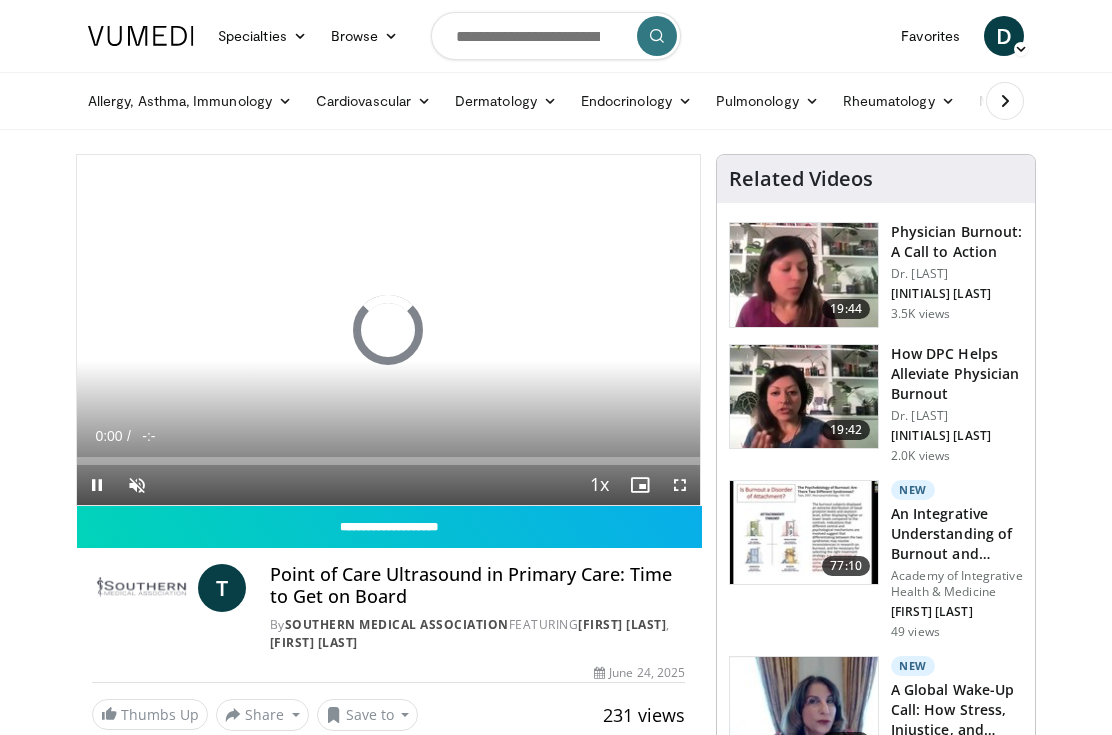 scroll, scrollTop: 0, scrollLeft: 0, axis: both 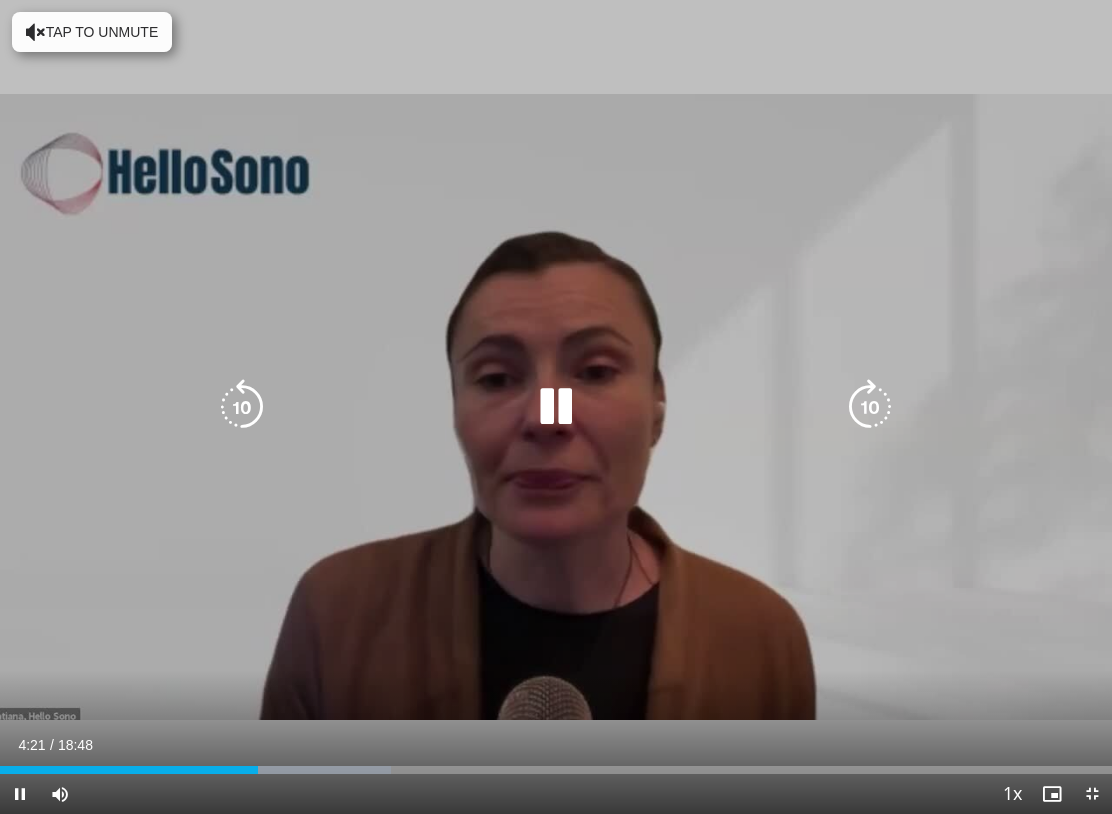 click at bounding box center (870, 407) 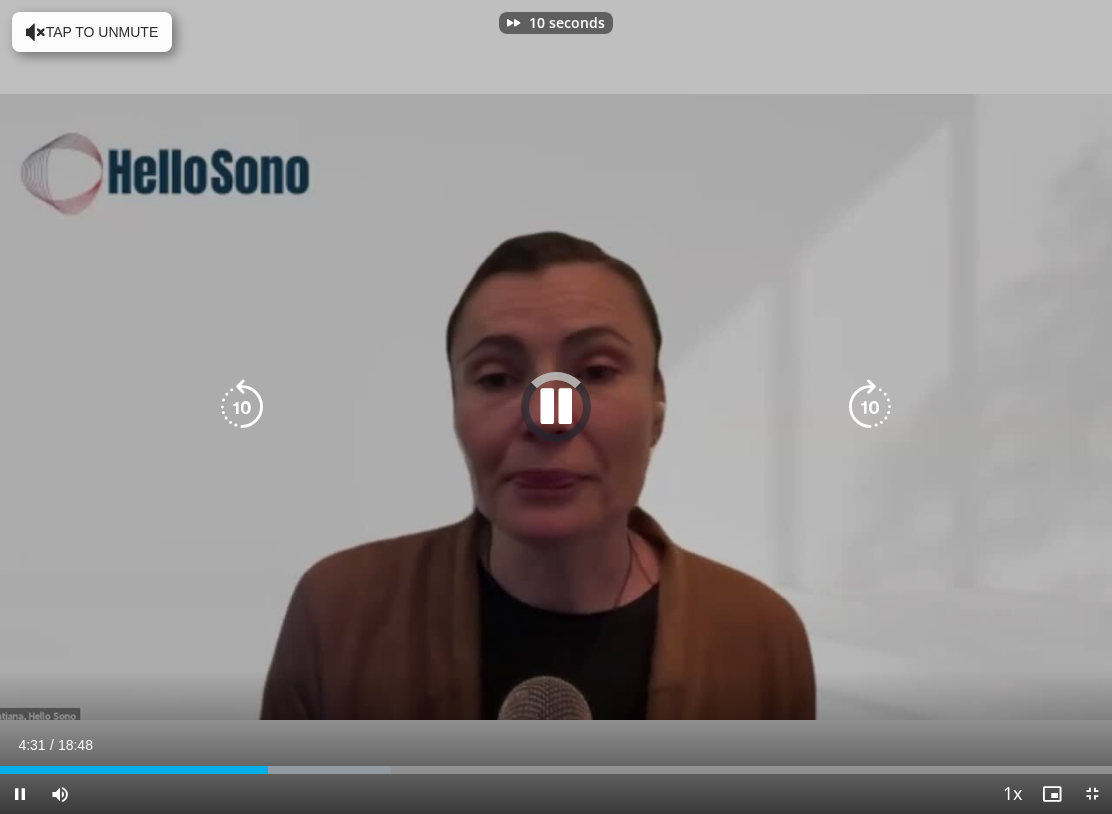 click on "10 seconds
Tap to unmute" at bounding box center (556, 407) 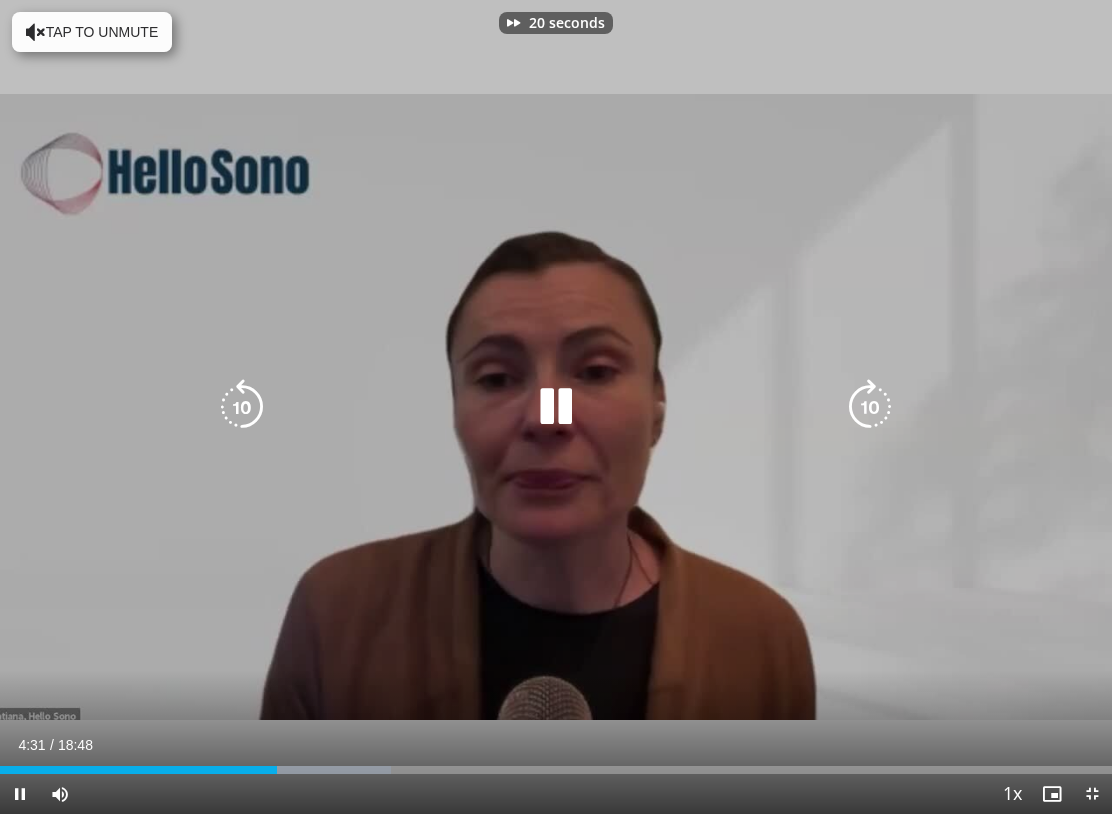 click at bounding box center (870, 407) 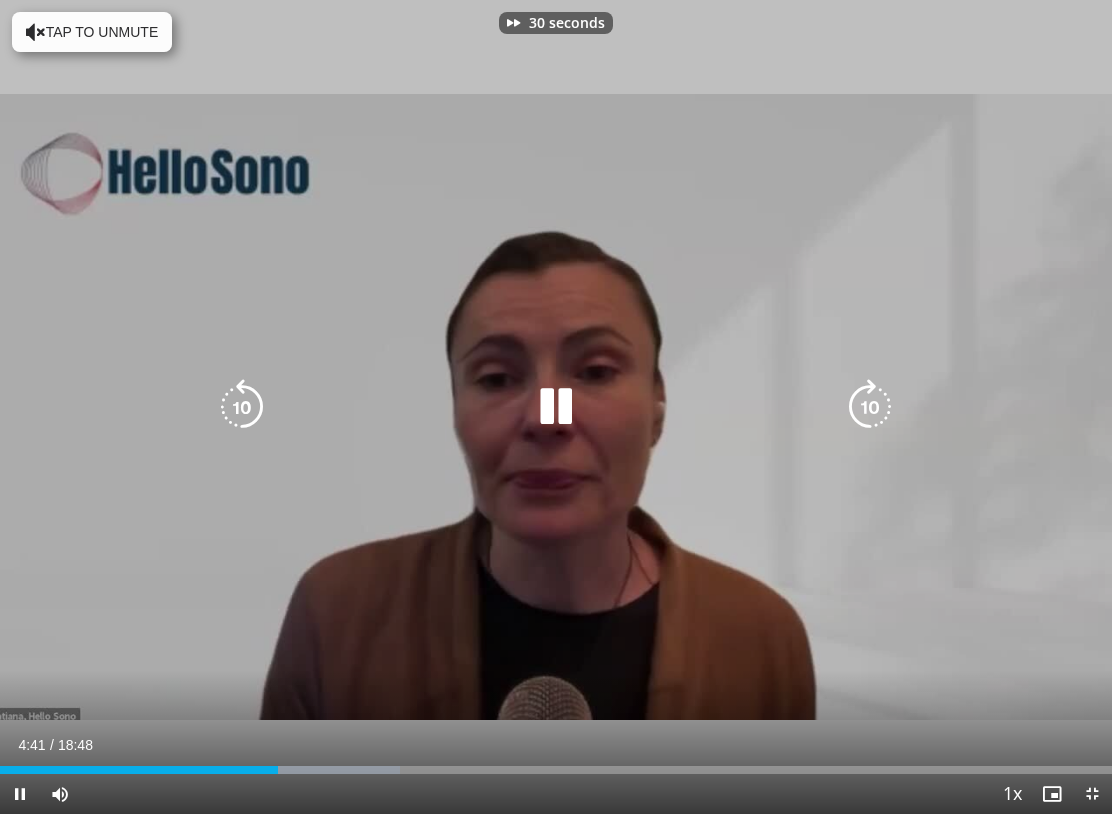 click at bounding box center (870, 407) 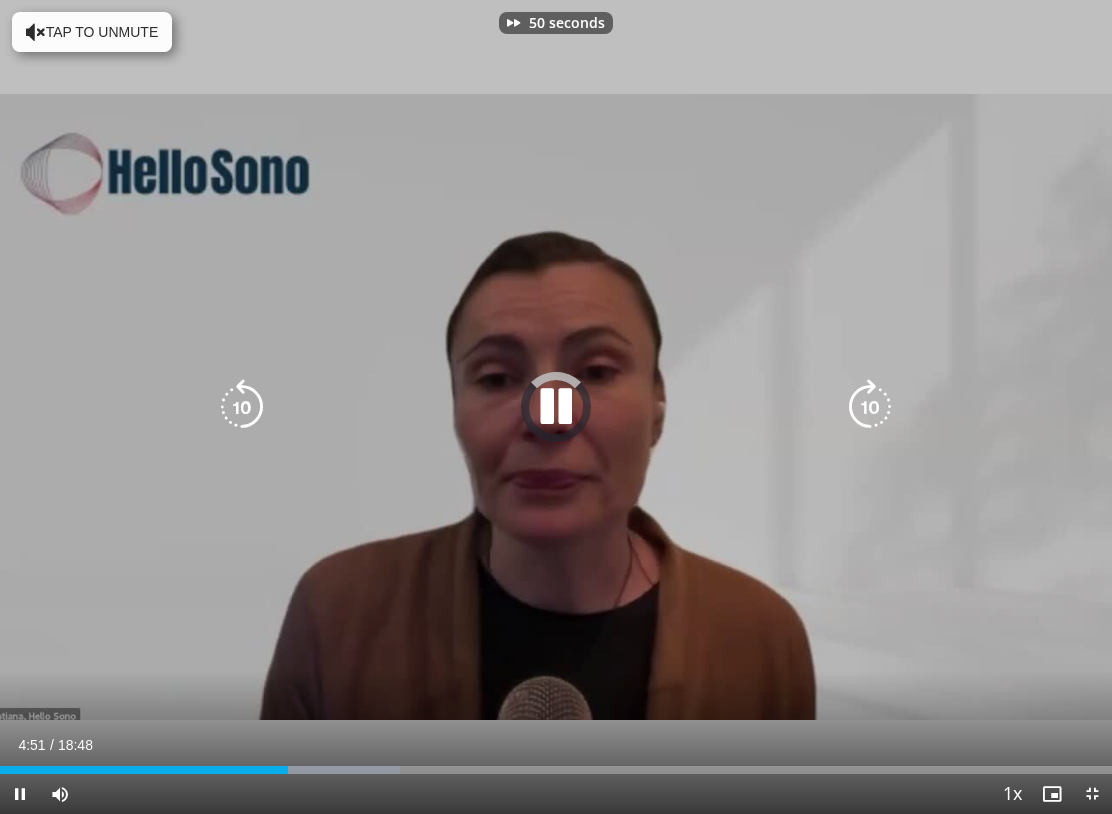 click at bounding box center [870, 407] 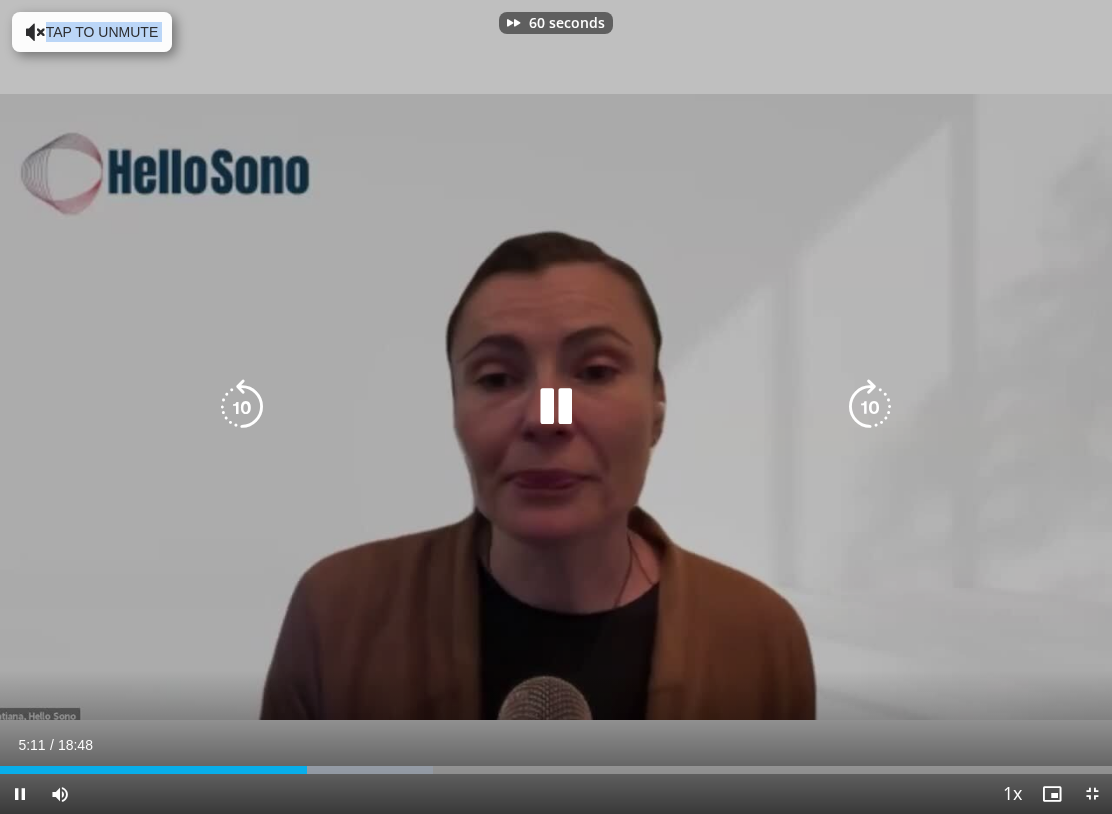 click at bounding box center (870, 407) 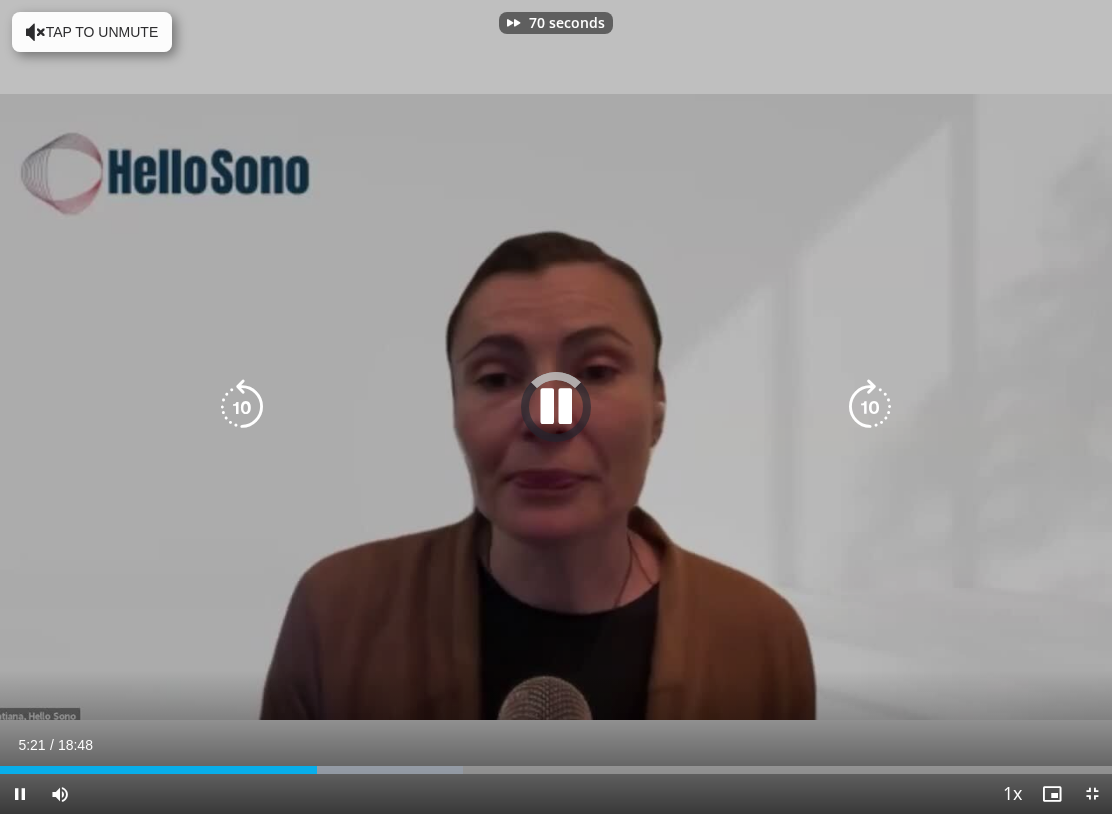 click at bounding box center (870, 407) 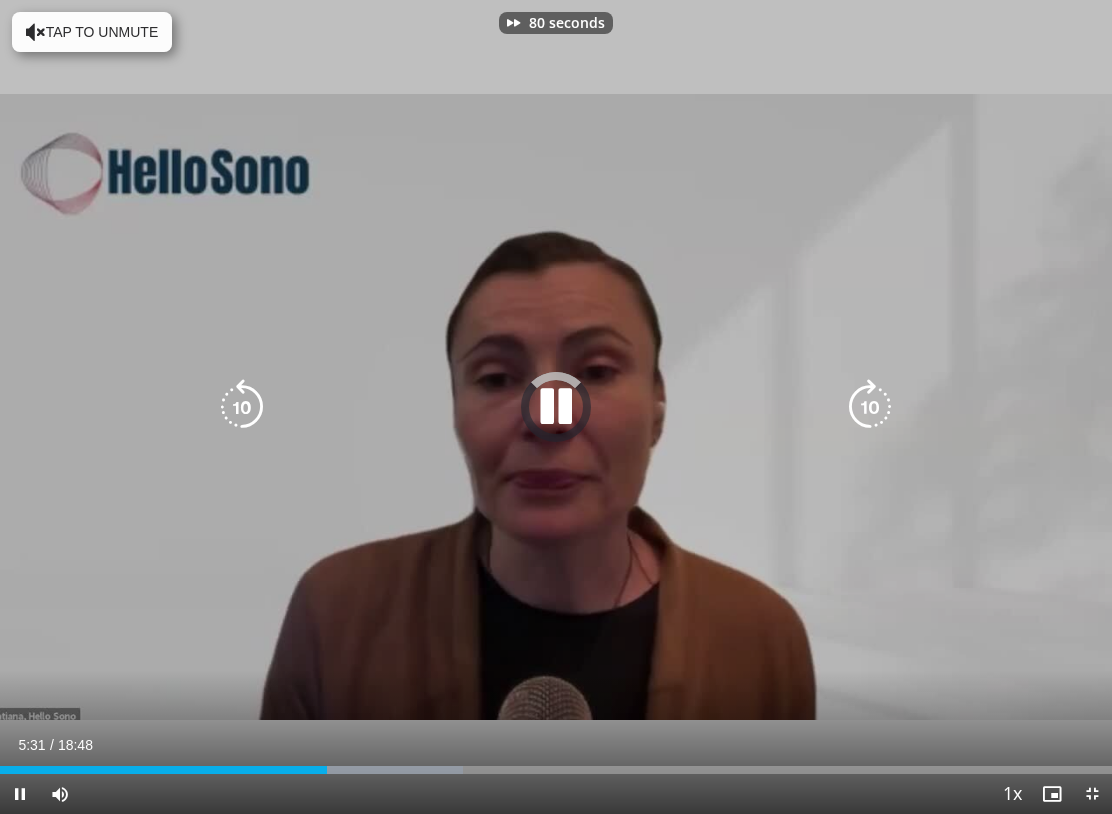 click at bounding box center (870, 407) 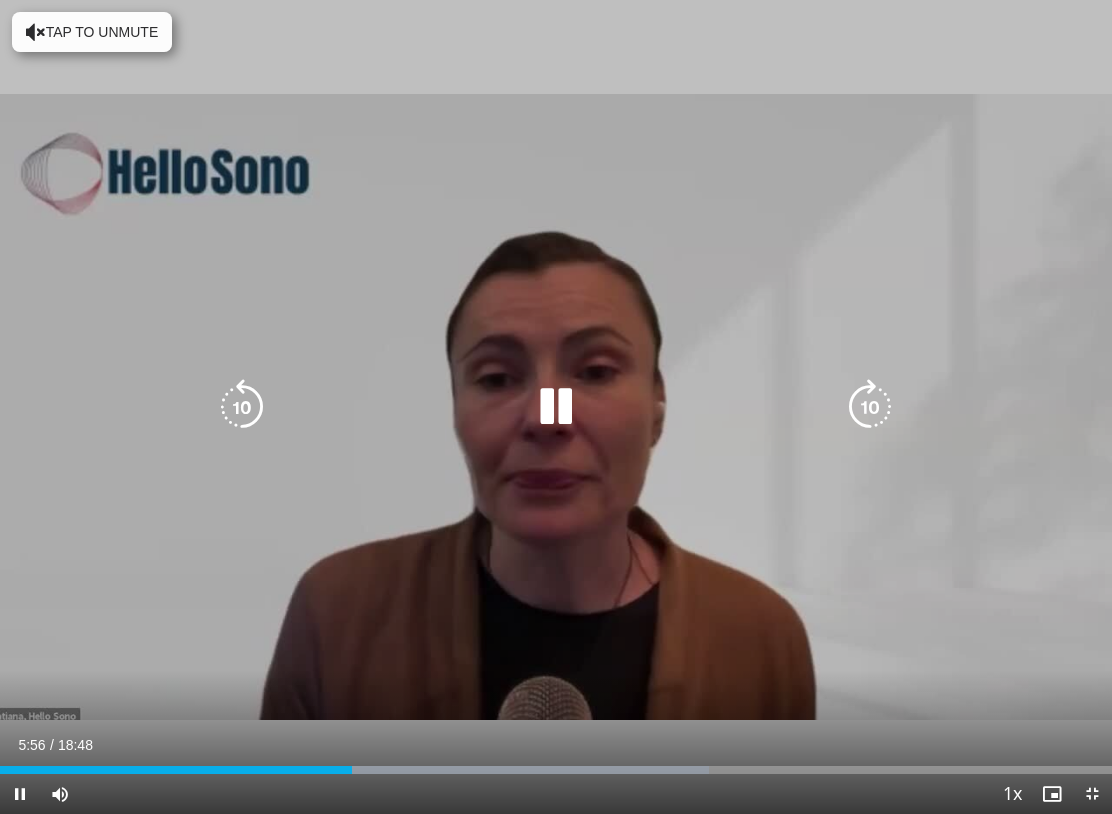 click at bounding box center (870, 407) 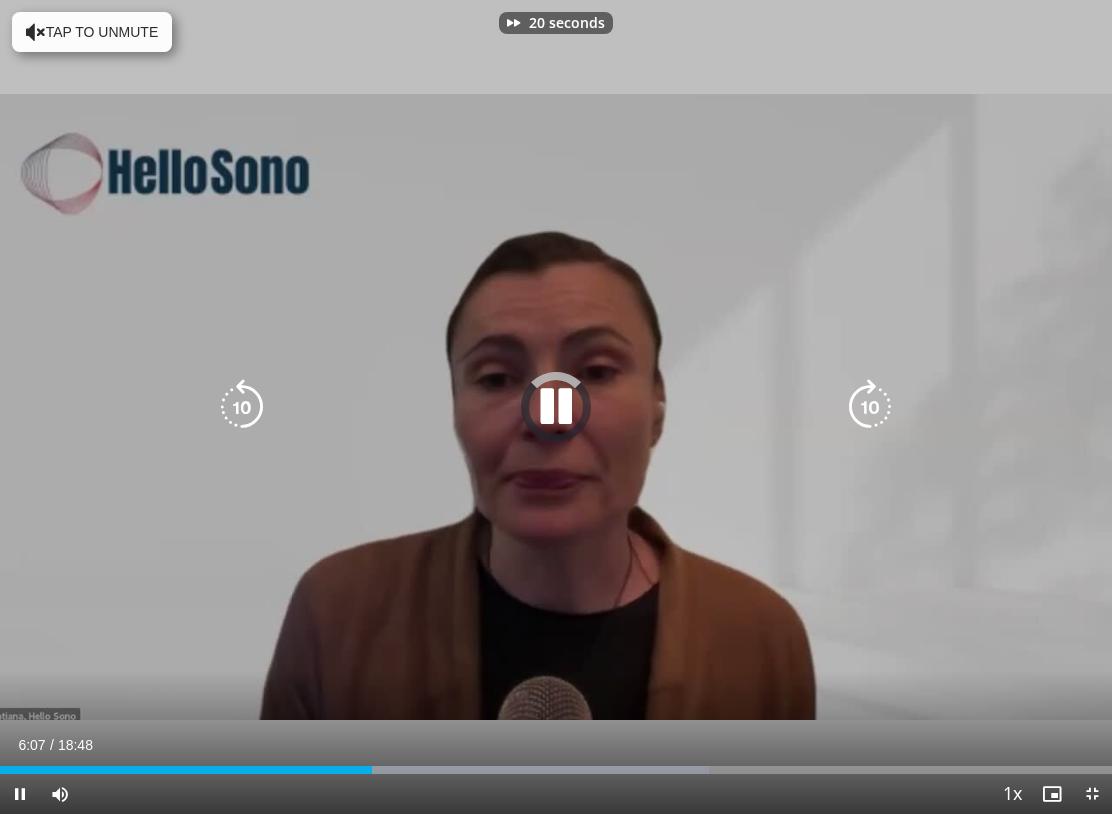 click at bounding box center [870, 407] 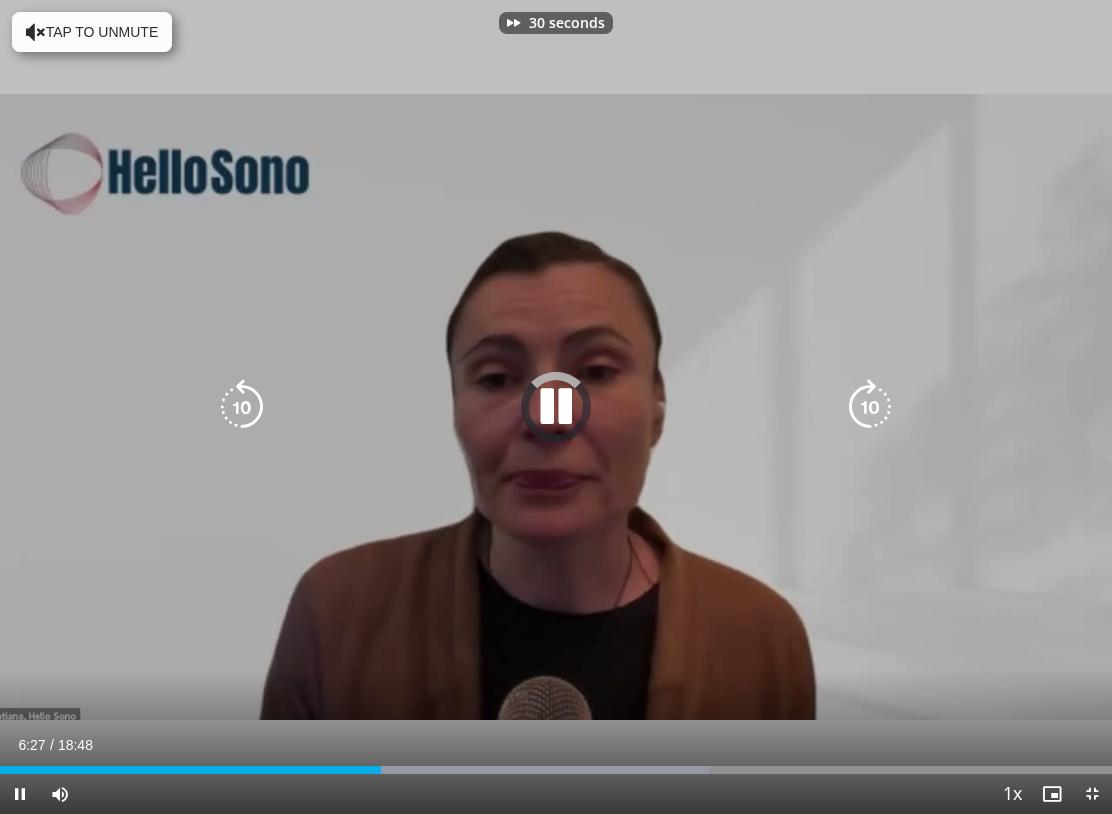 click at bounding box center (870, 407) 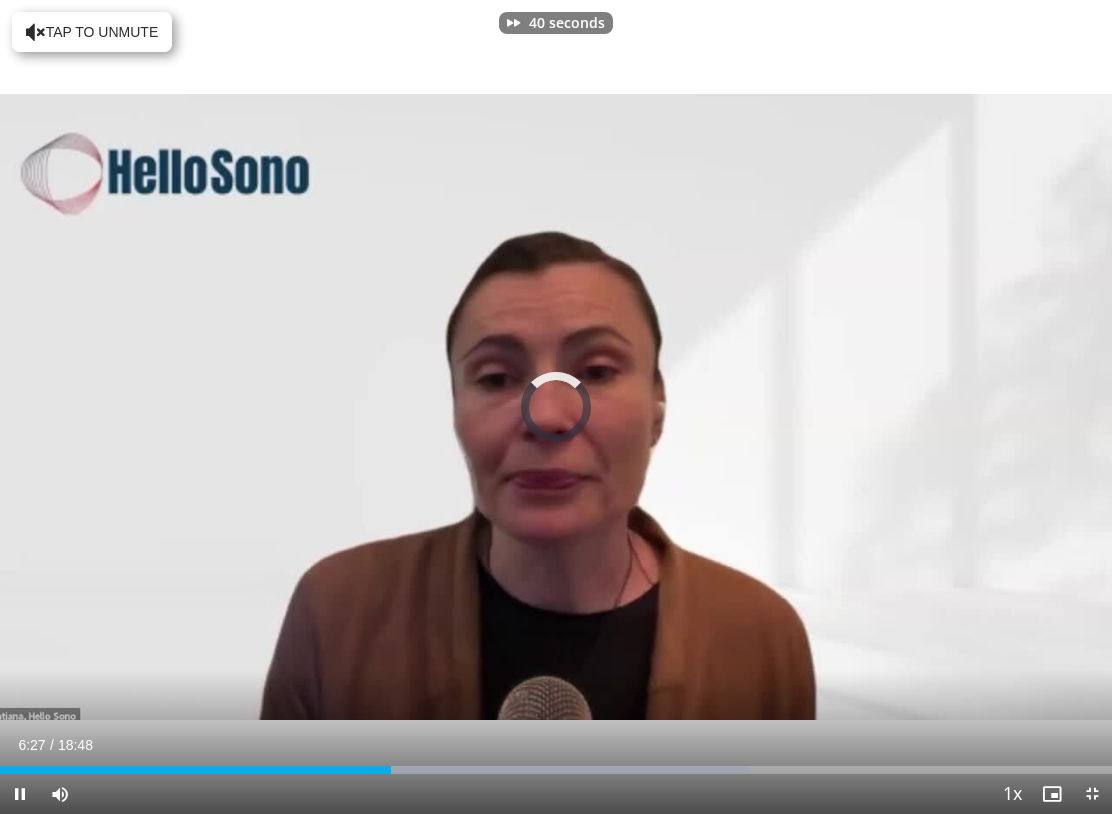 click at bounding box center [870, 407] 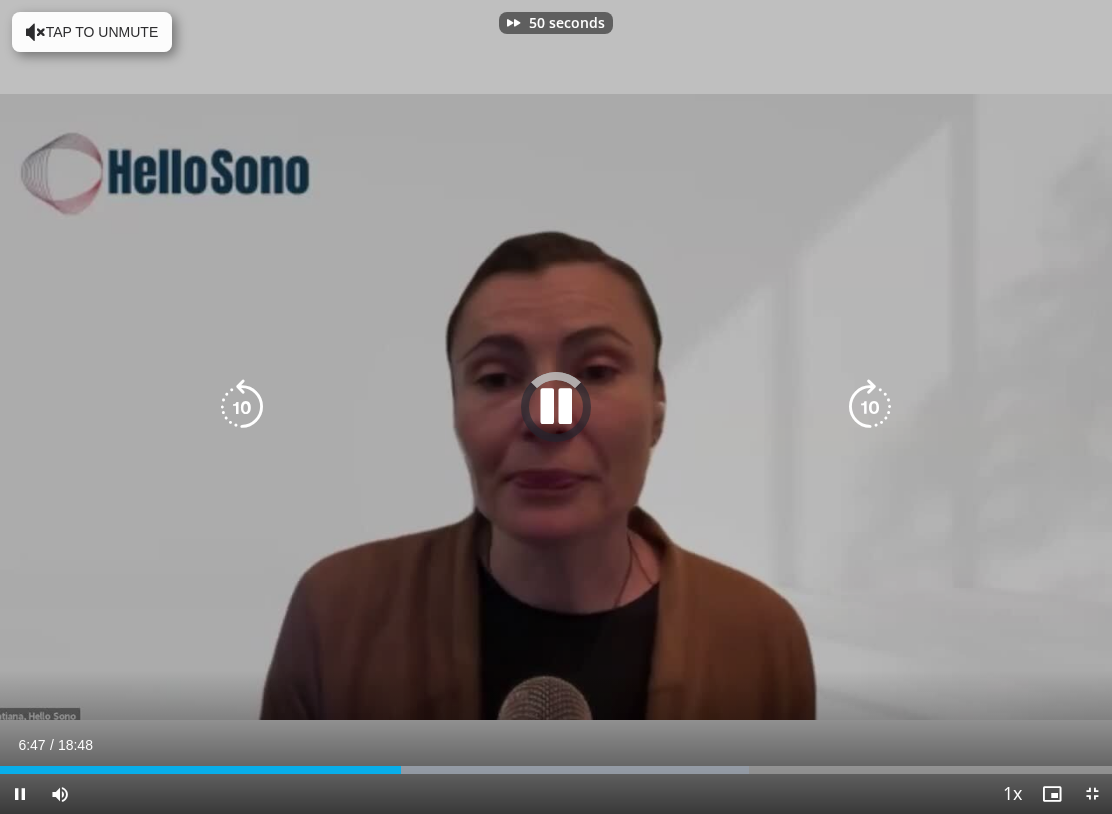 click at bounding box center (870, 407) 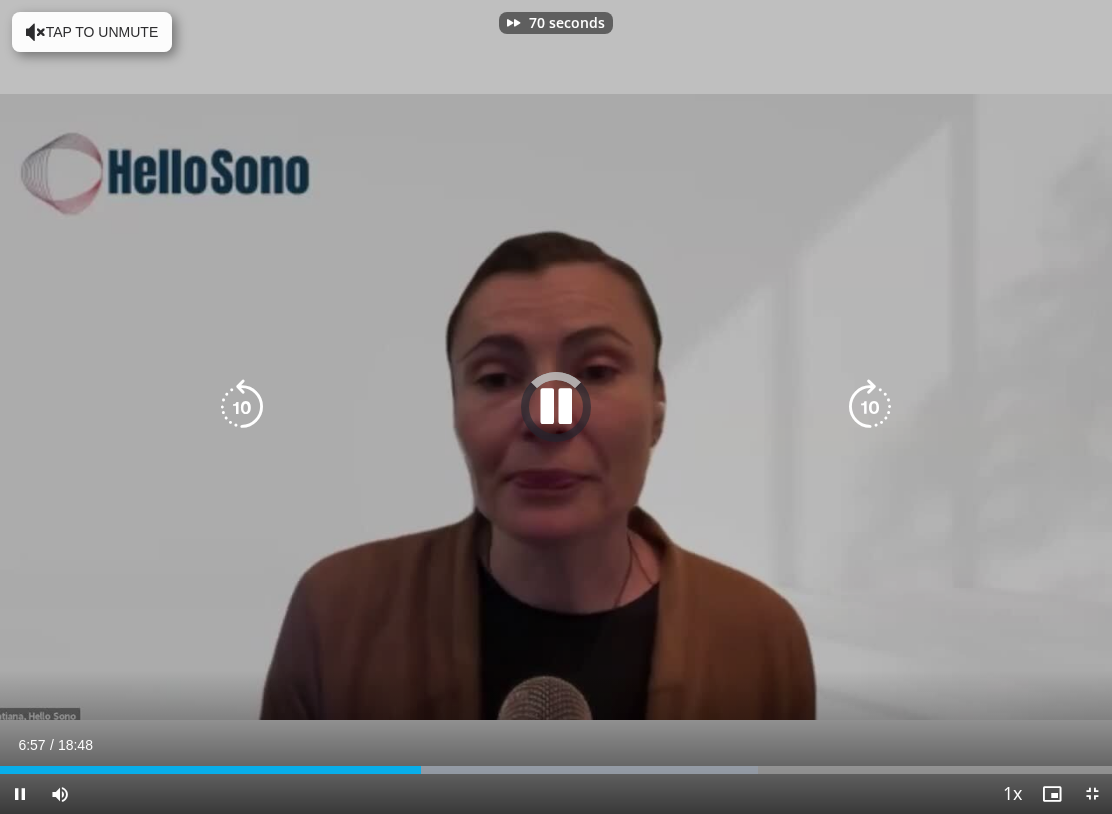 click at bounding box center [870, 407] 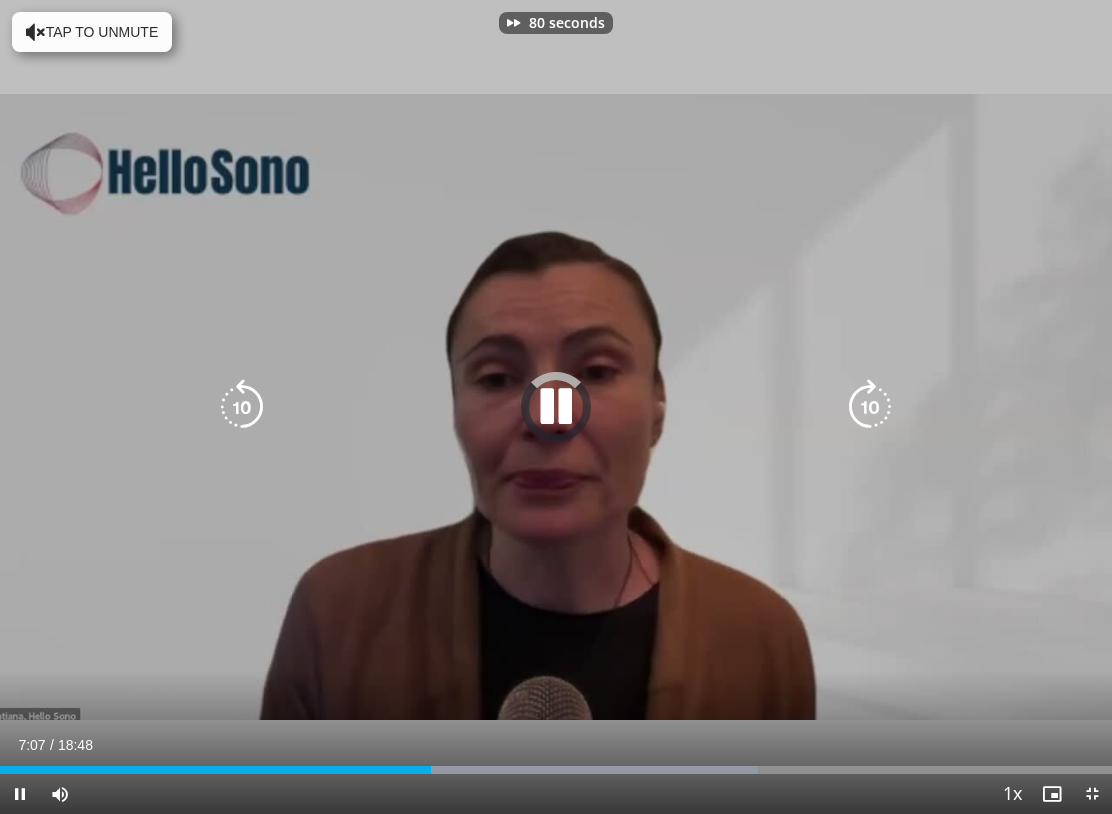click at bounding box center [870, 407] 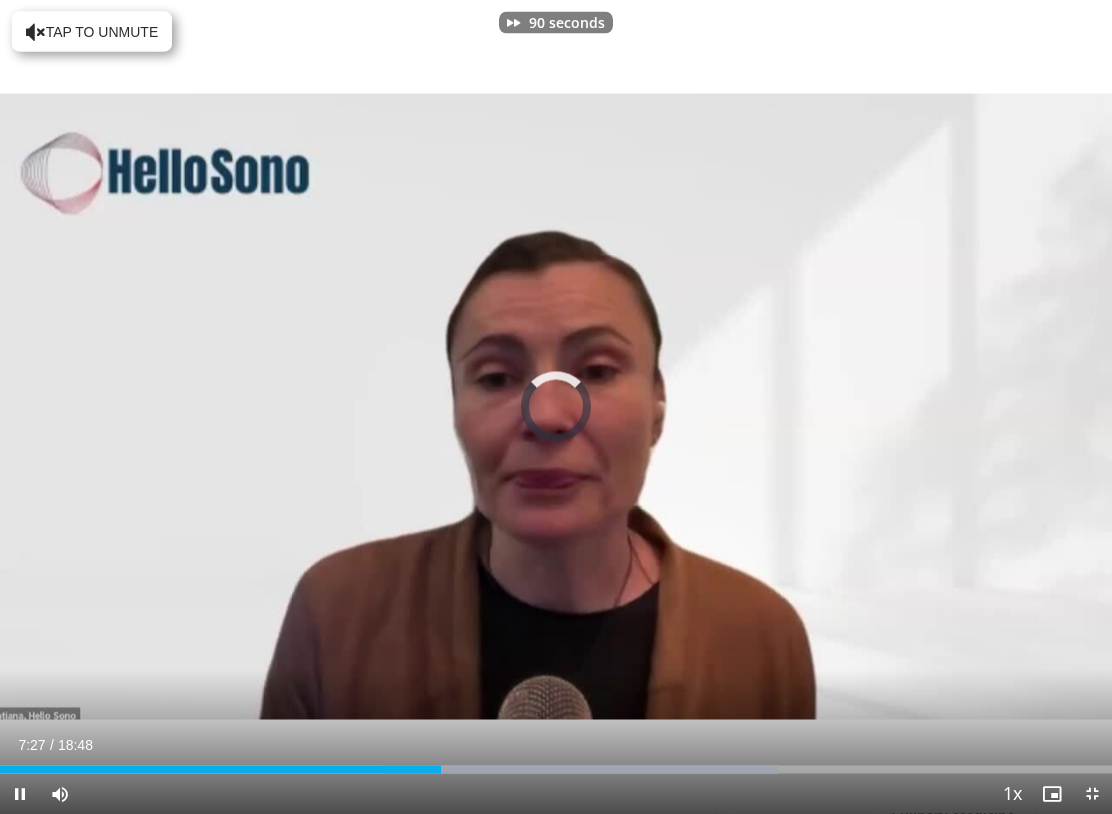 click on "90 seconds
Tap to unmute" at bounding box center [556, 407] 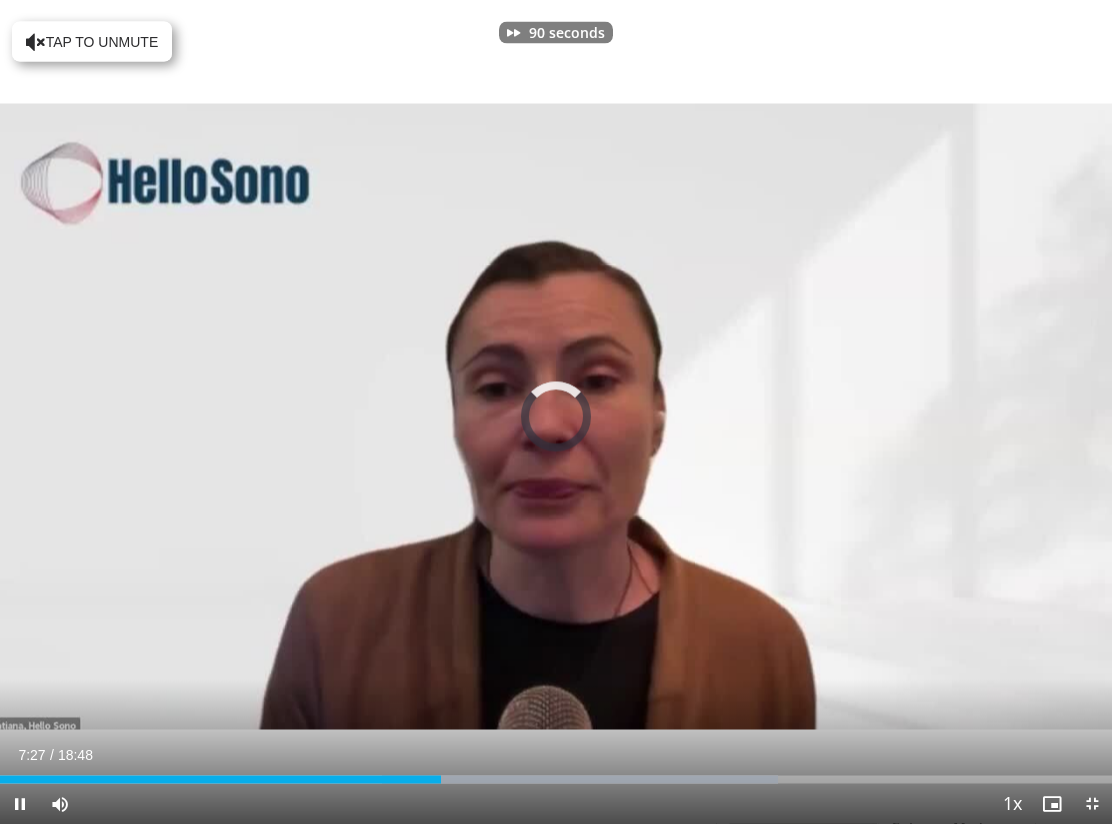 scroll, scrollTop: 10, scrollLeft: 0, axis: vertical 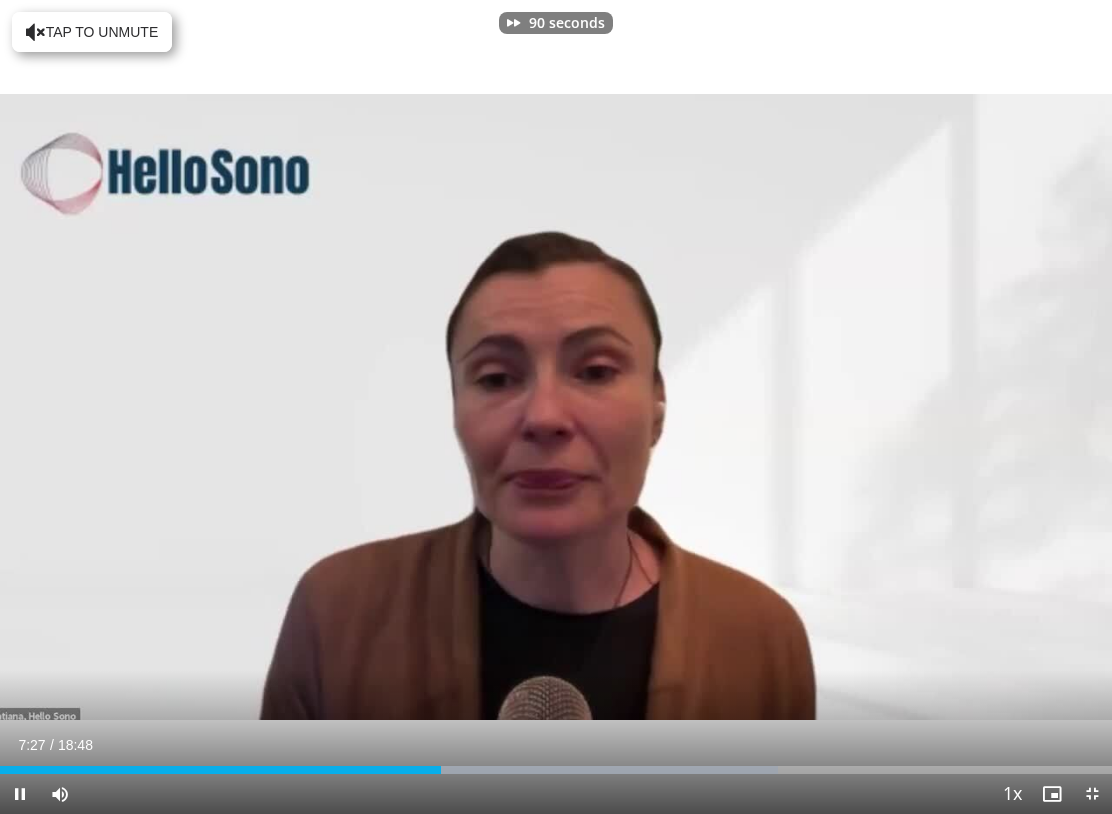 click at bounding box center [870, 407] 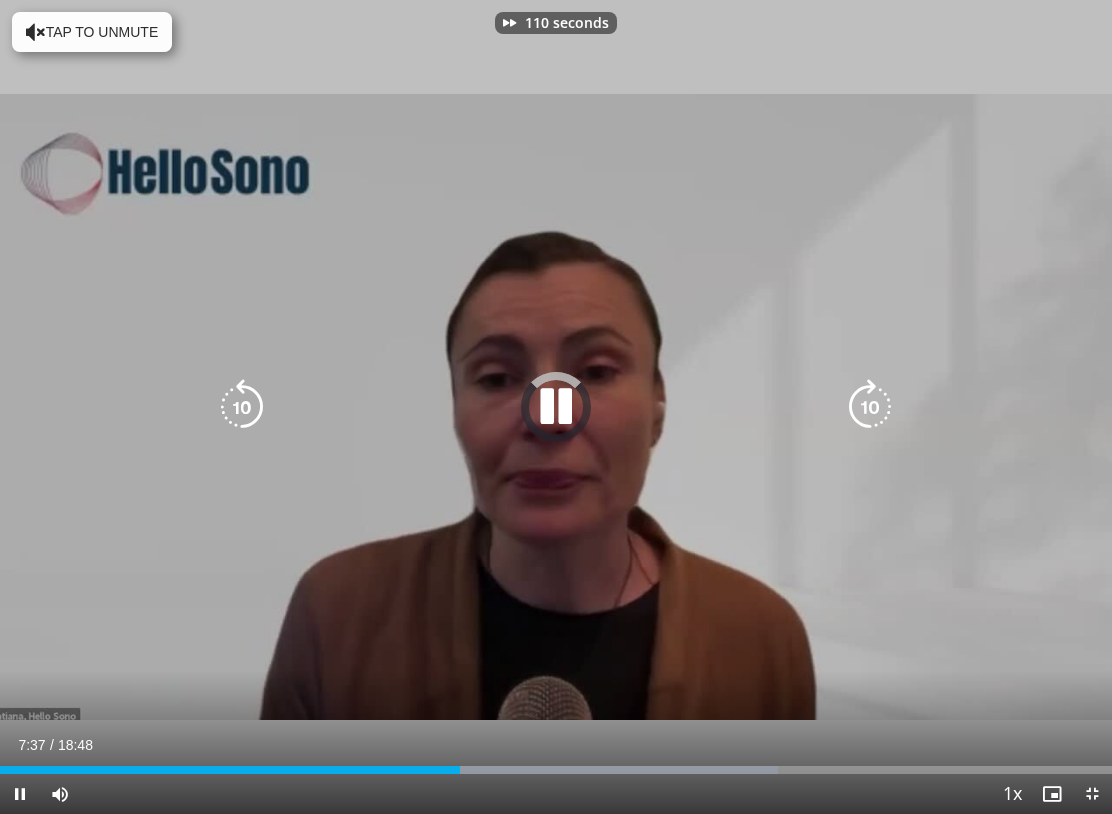 click at bounding box center [870, 407] 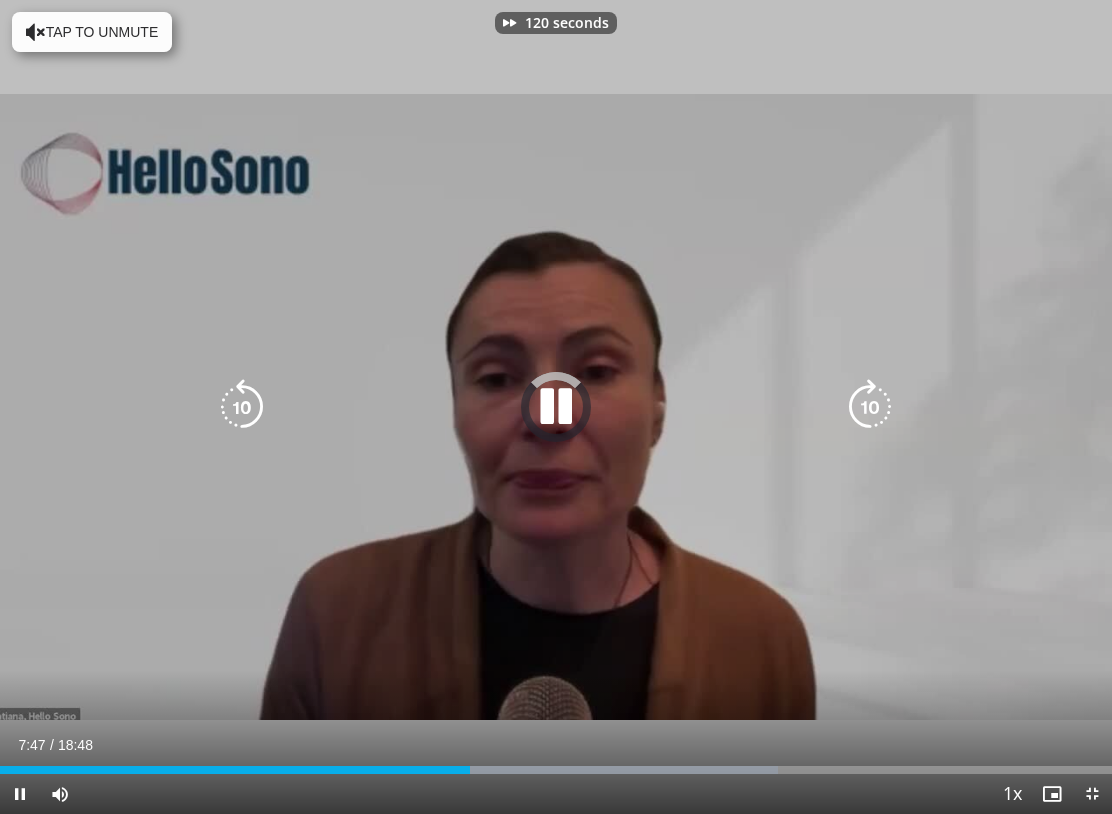 click at bounding box center (870, 407) 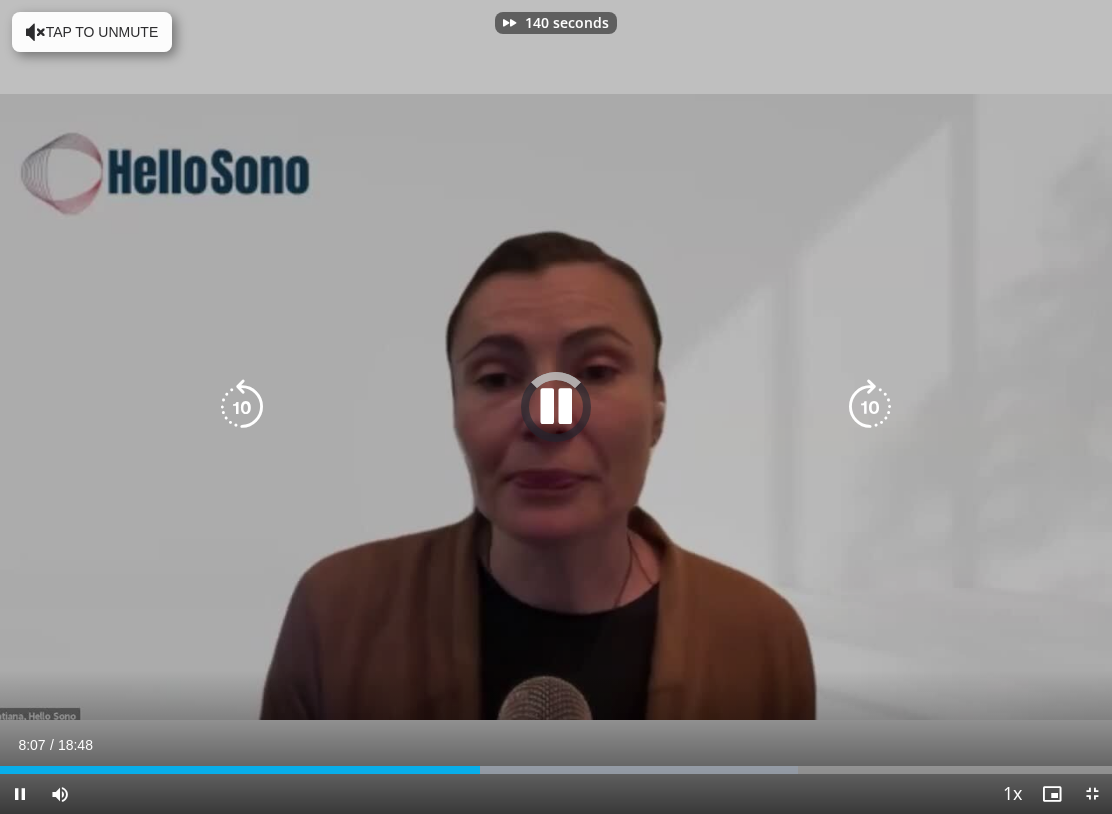 click at bounding box center [870, 407] 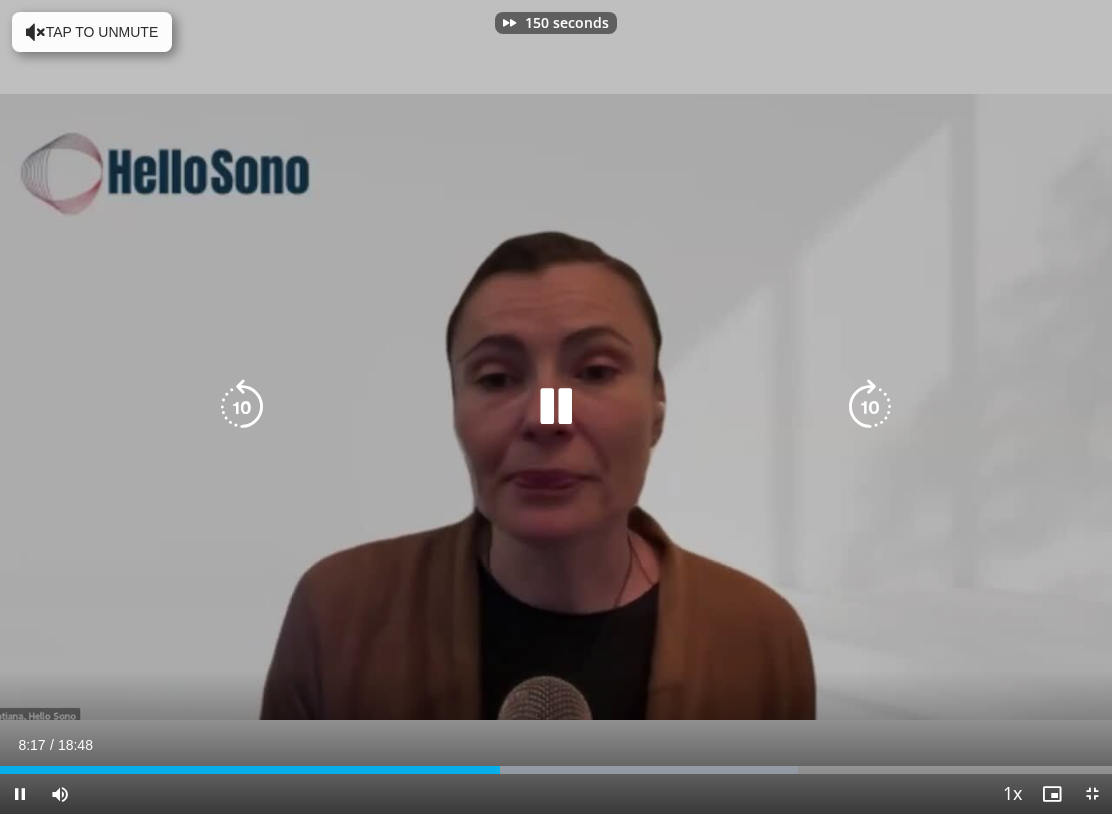 click at bounding box center [870, 407] 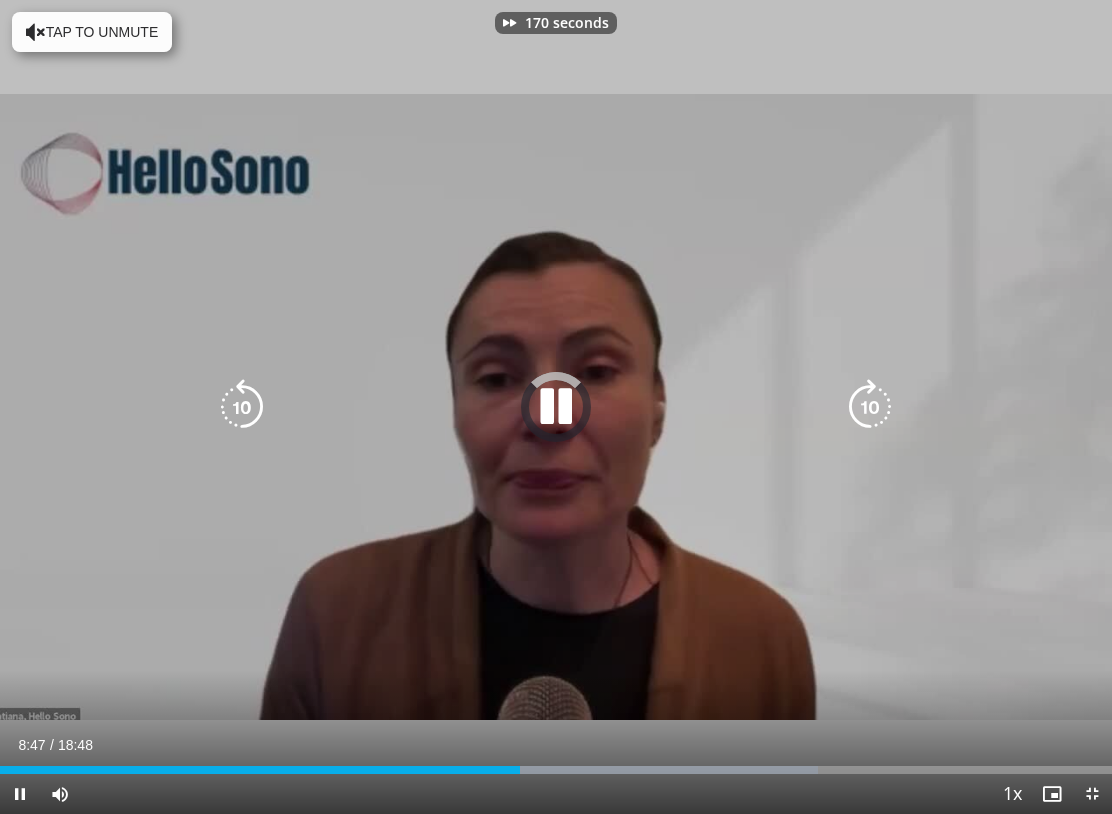 click at bounding box center [870, 407] 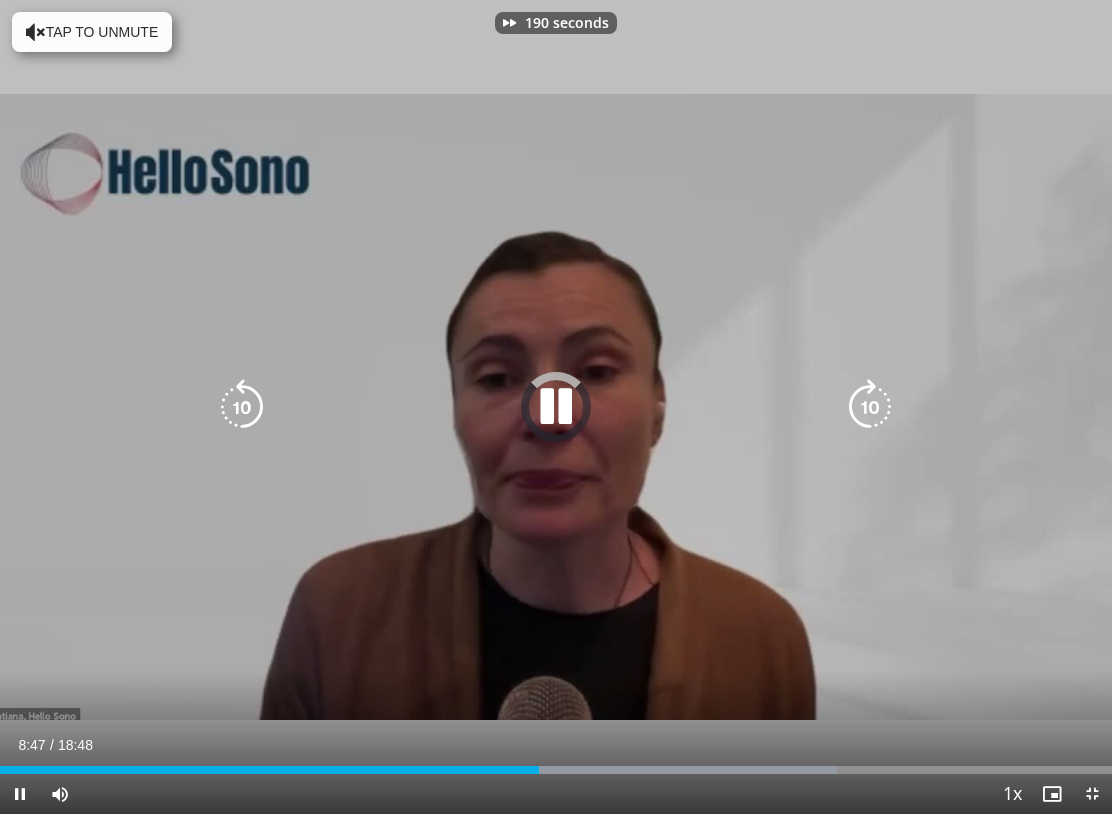 click at bounding box center (870, 407) 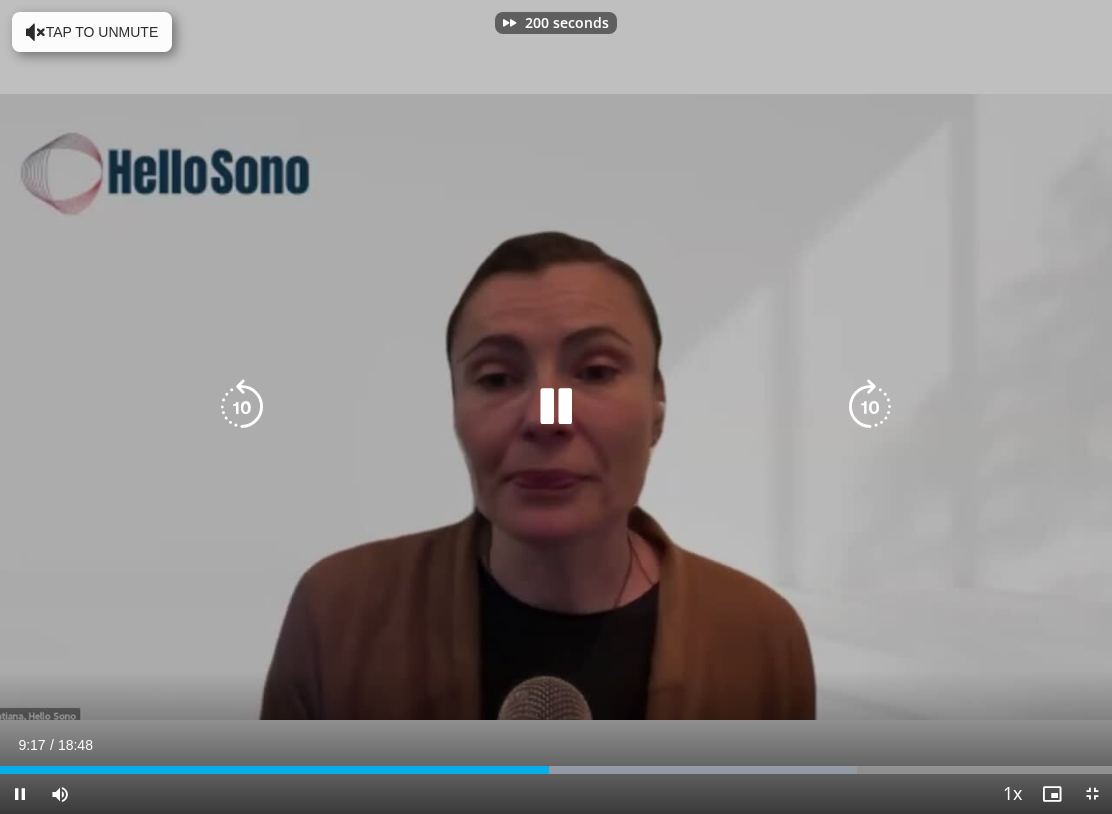 click at bounding box center (870, 407) 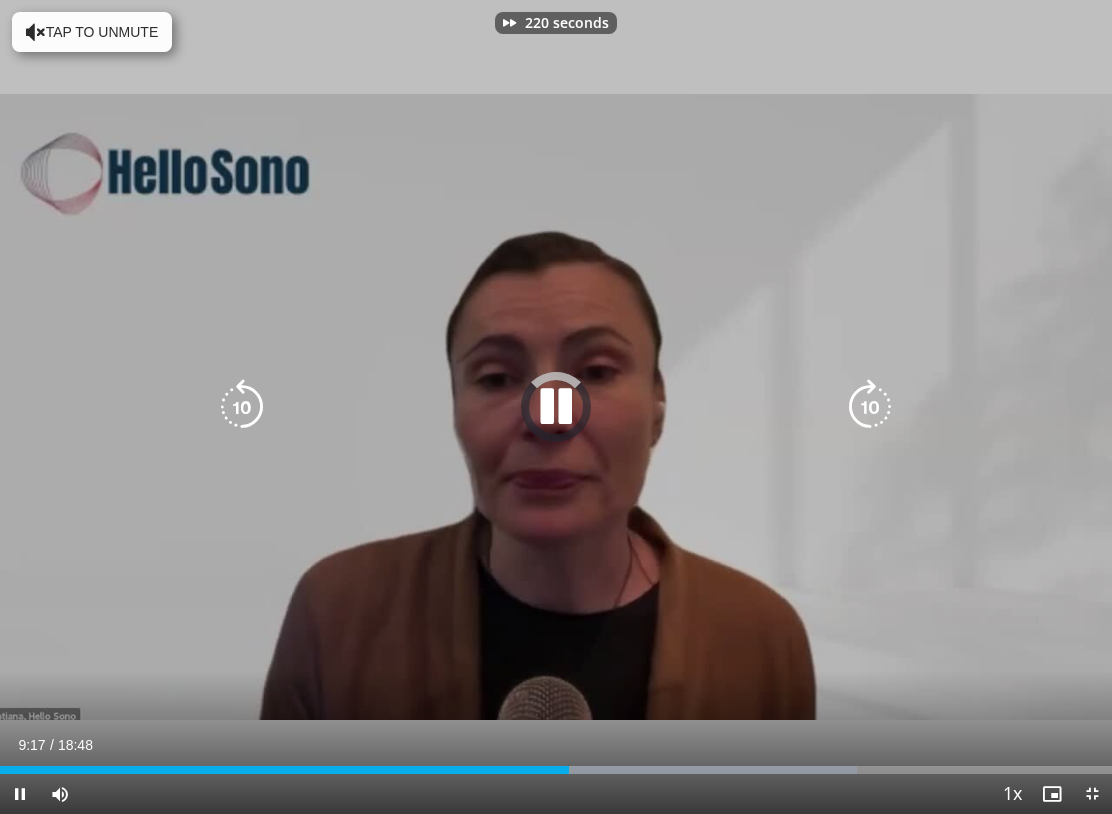 click at bounding box center (870, 407) 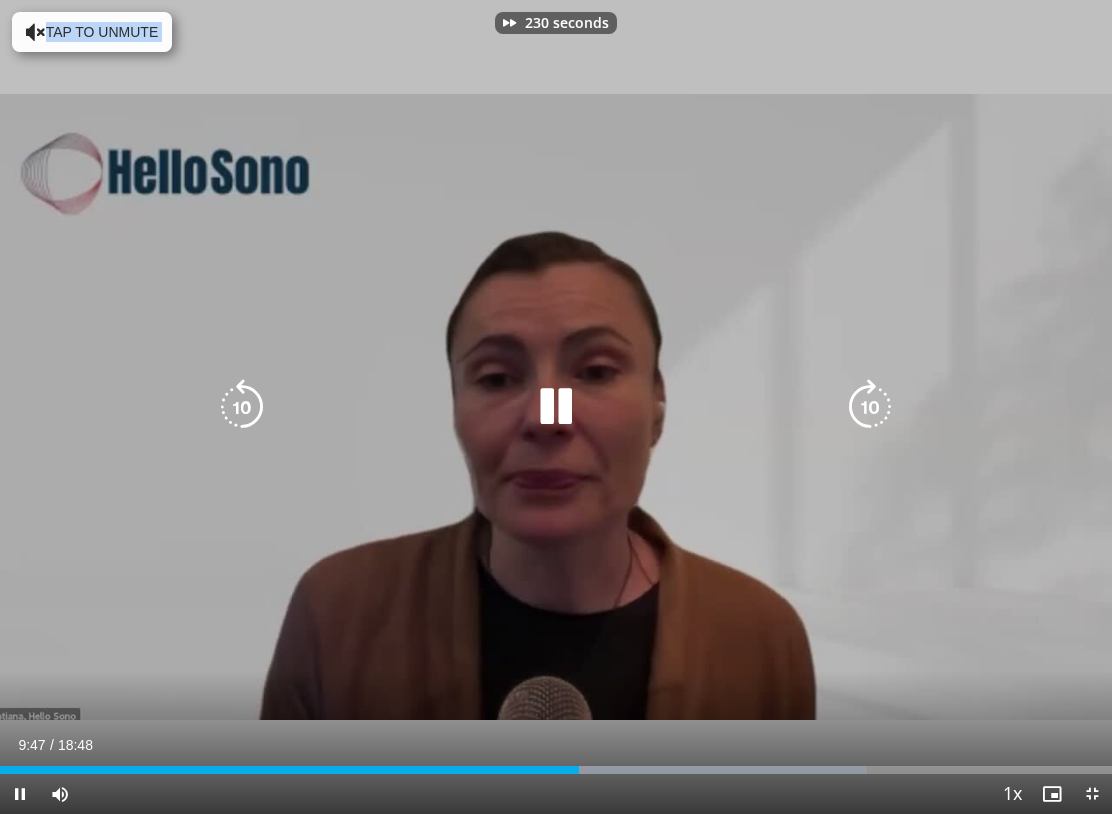 click at bounding box center (870, 407) 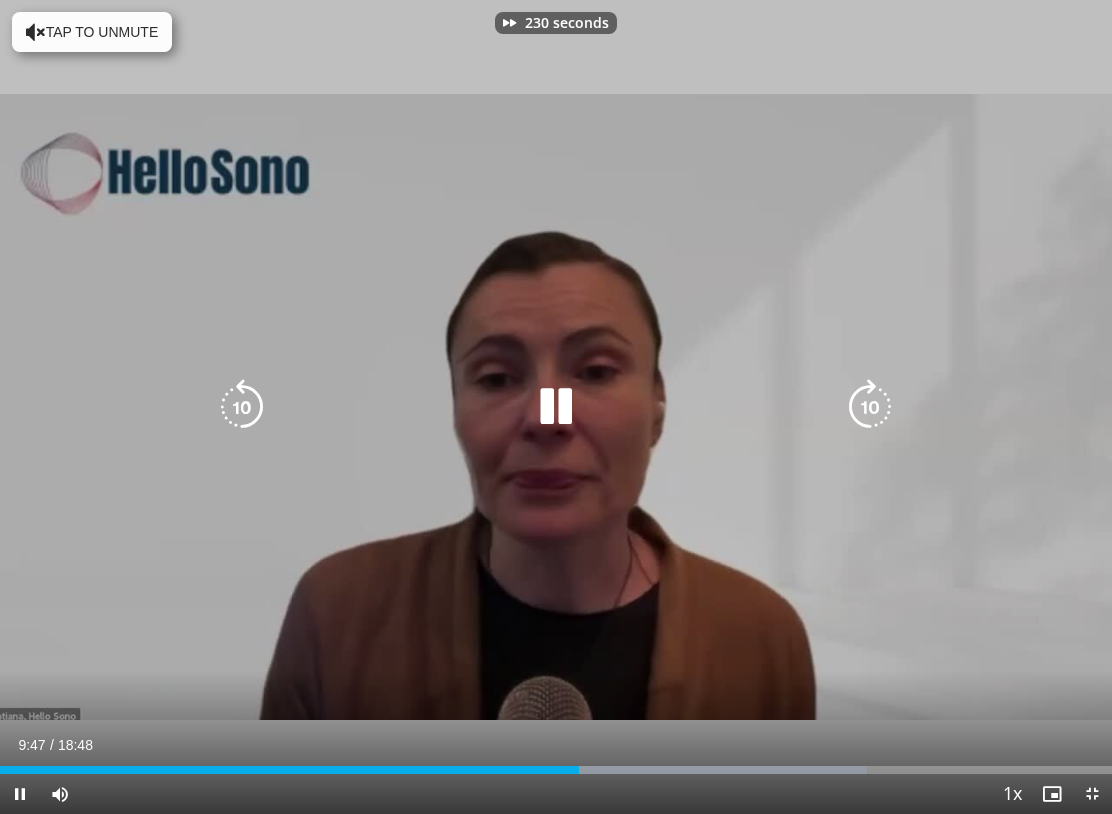 click at bounding box center [870, 407] 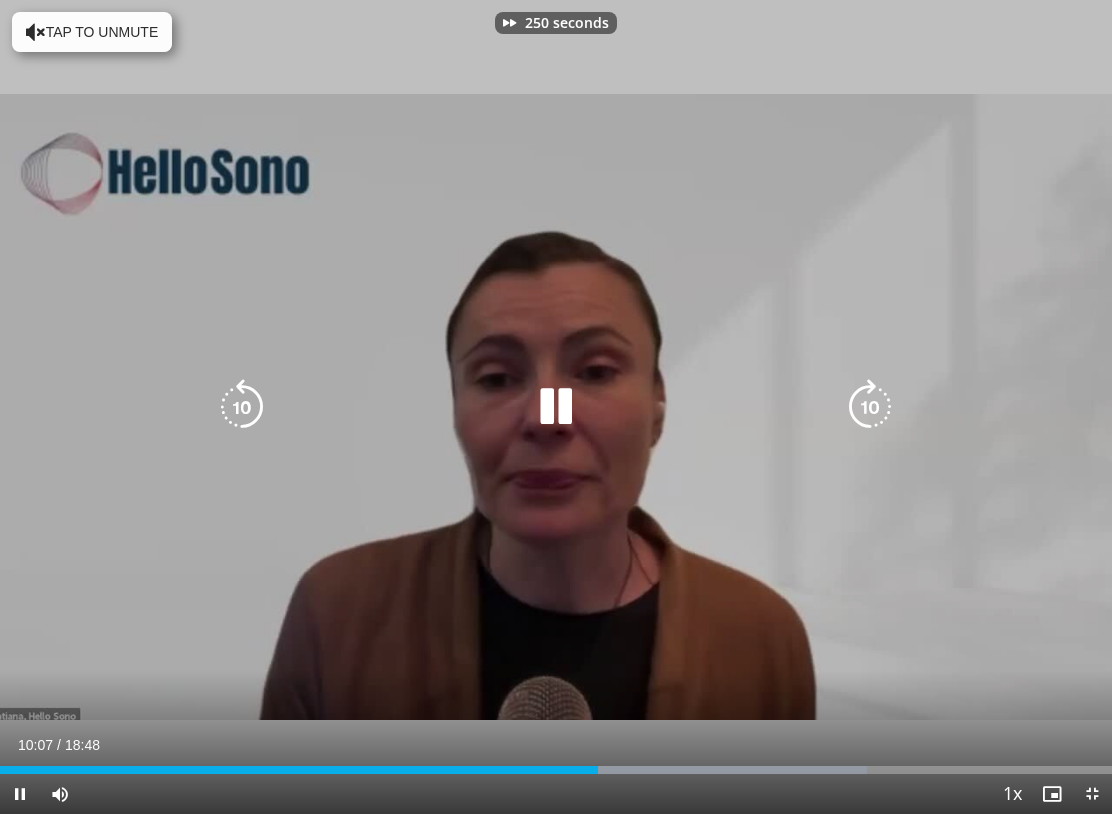 click at bounding box center [870, 407] 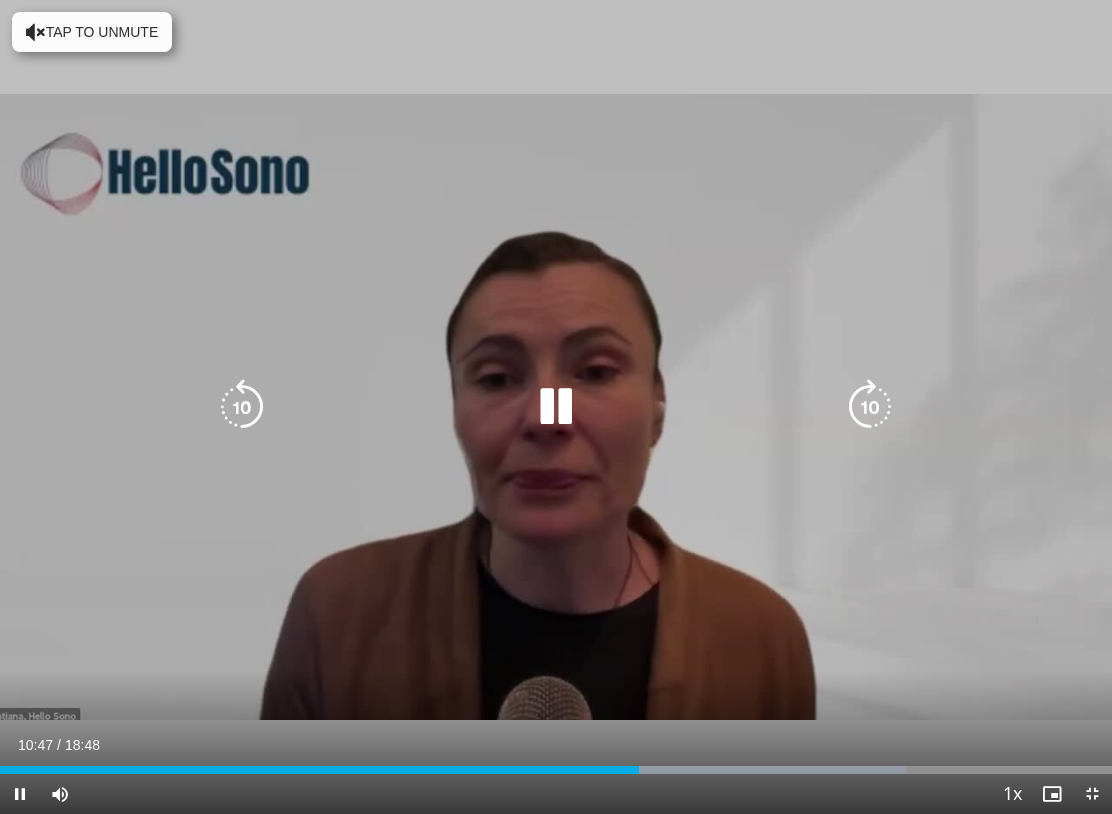 click at bounding box center [555, 407] 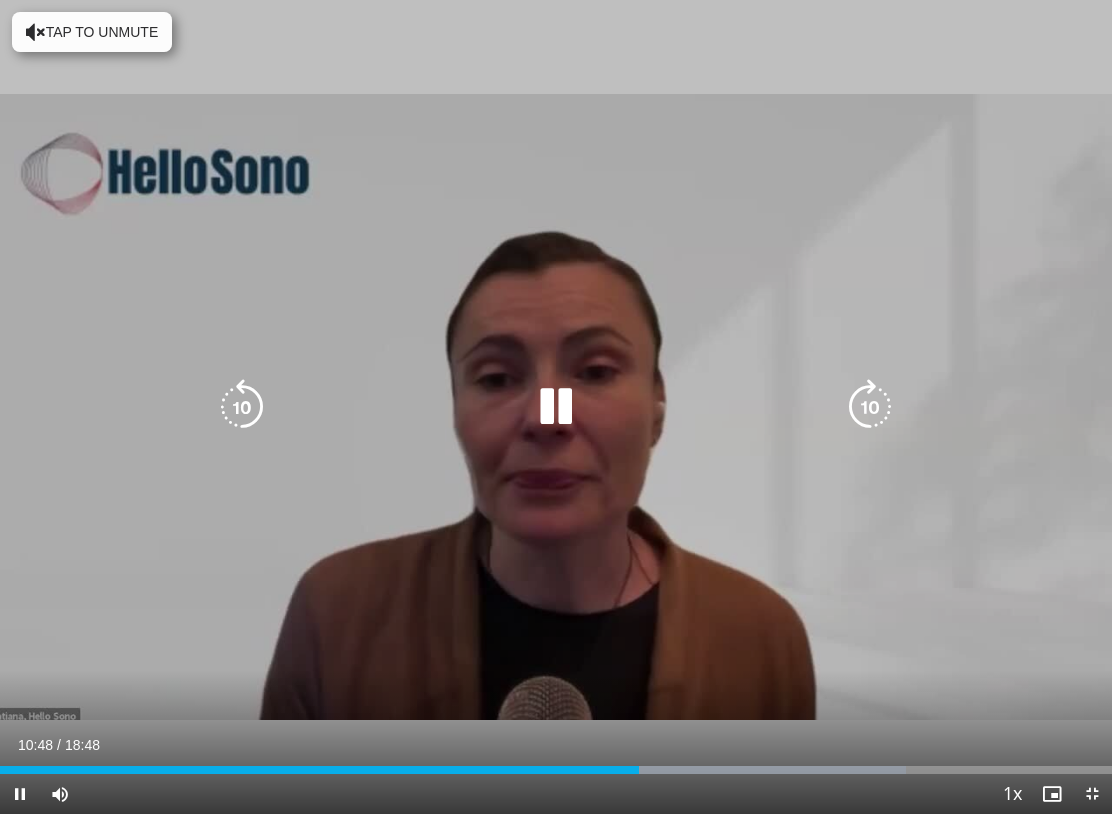 click at bounding box center [870, 407] 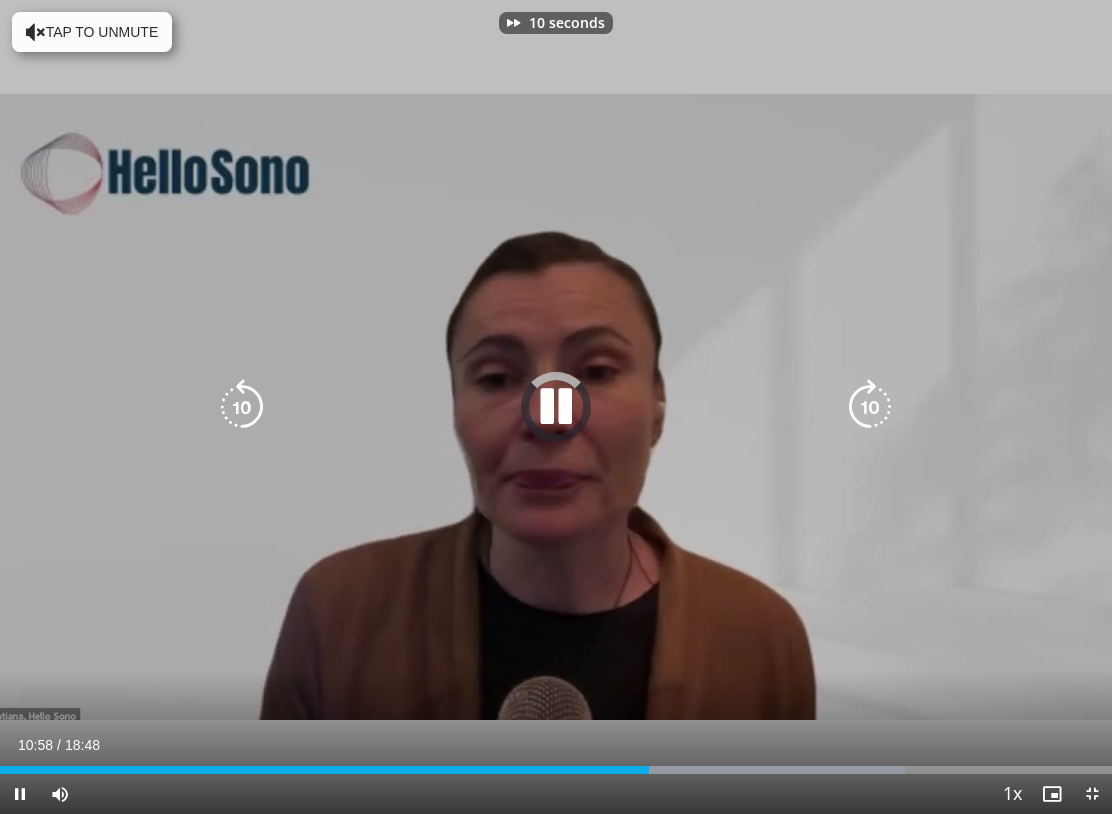 click at bounding box center [870, 407] 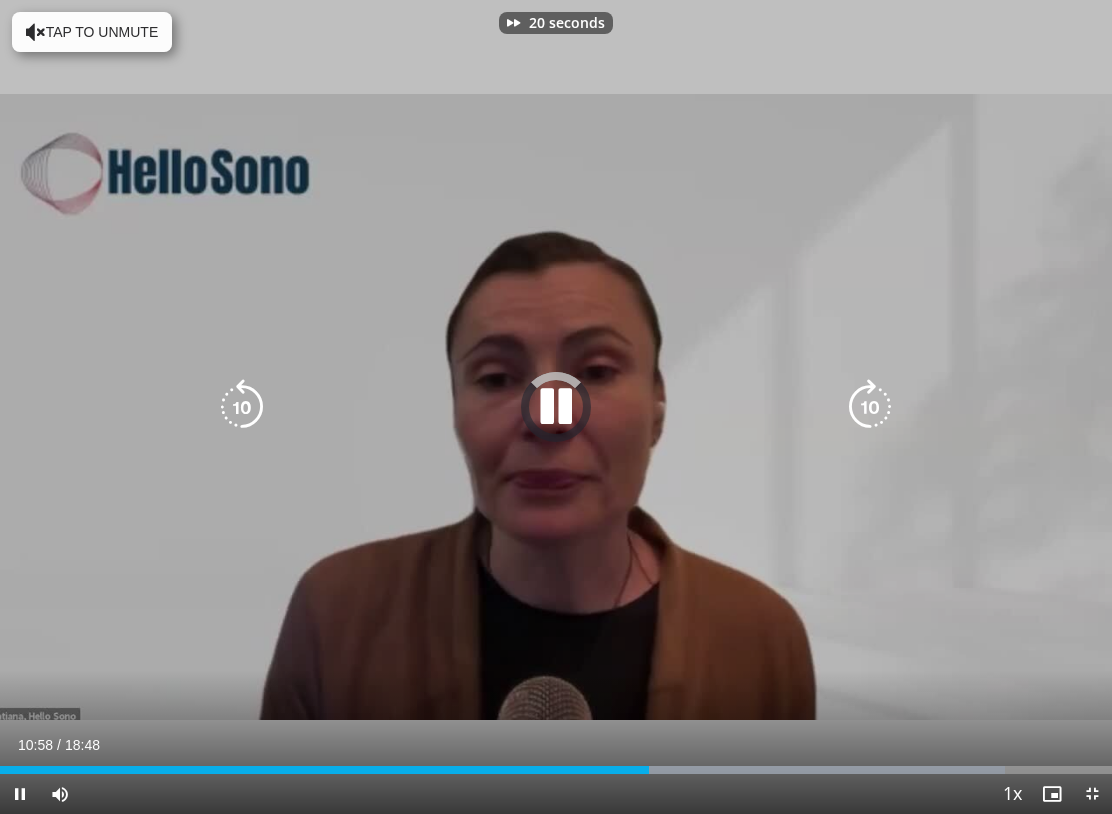 click at bounding box center (555, 407) 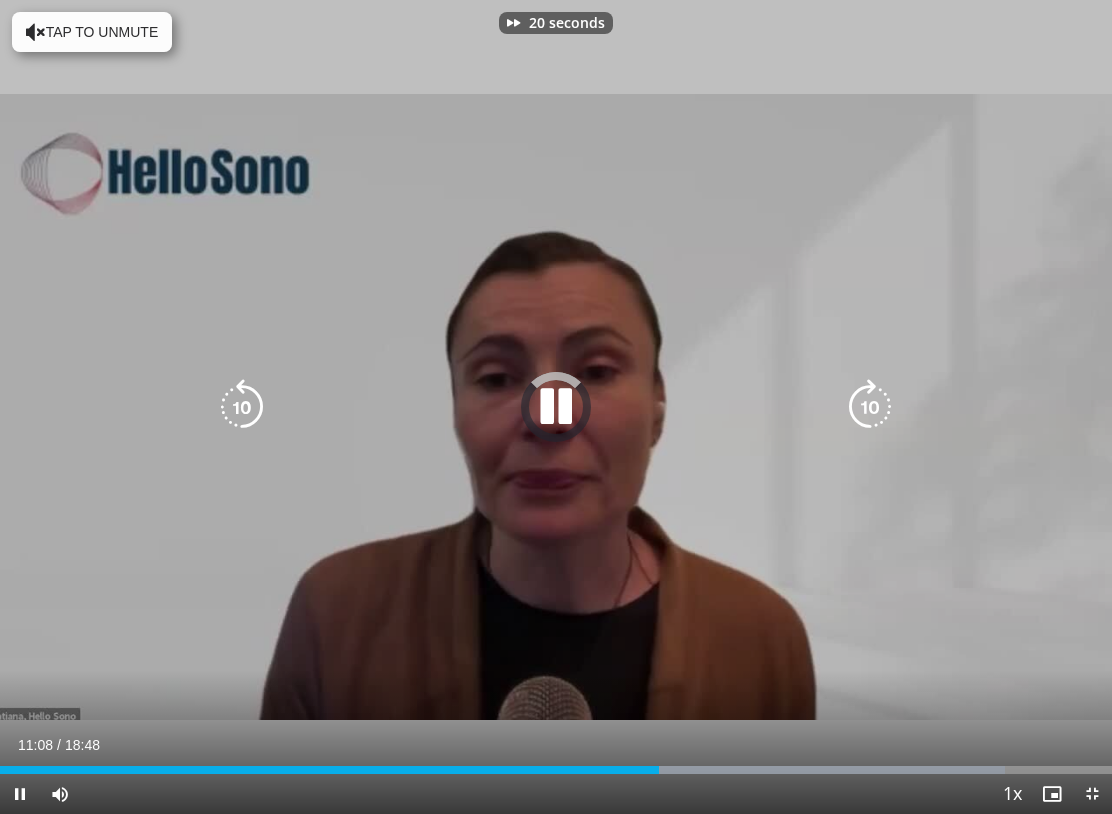 click at bounding box center [870, 407] 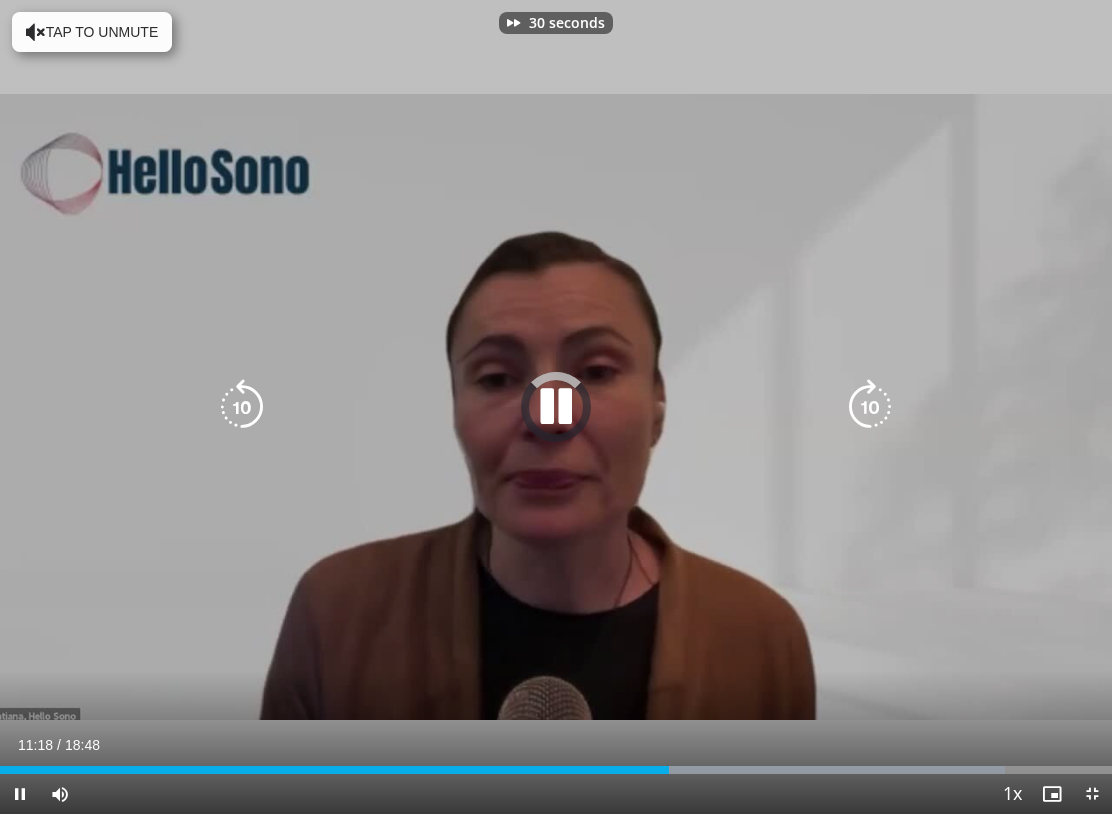 click on "30 seconds
Tap to unmute" at bounding box center [556, 407] 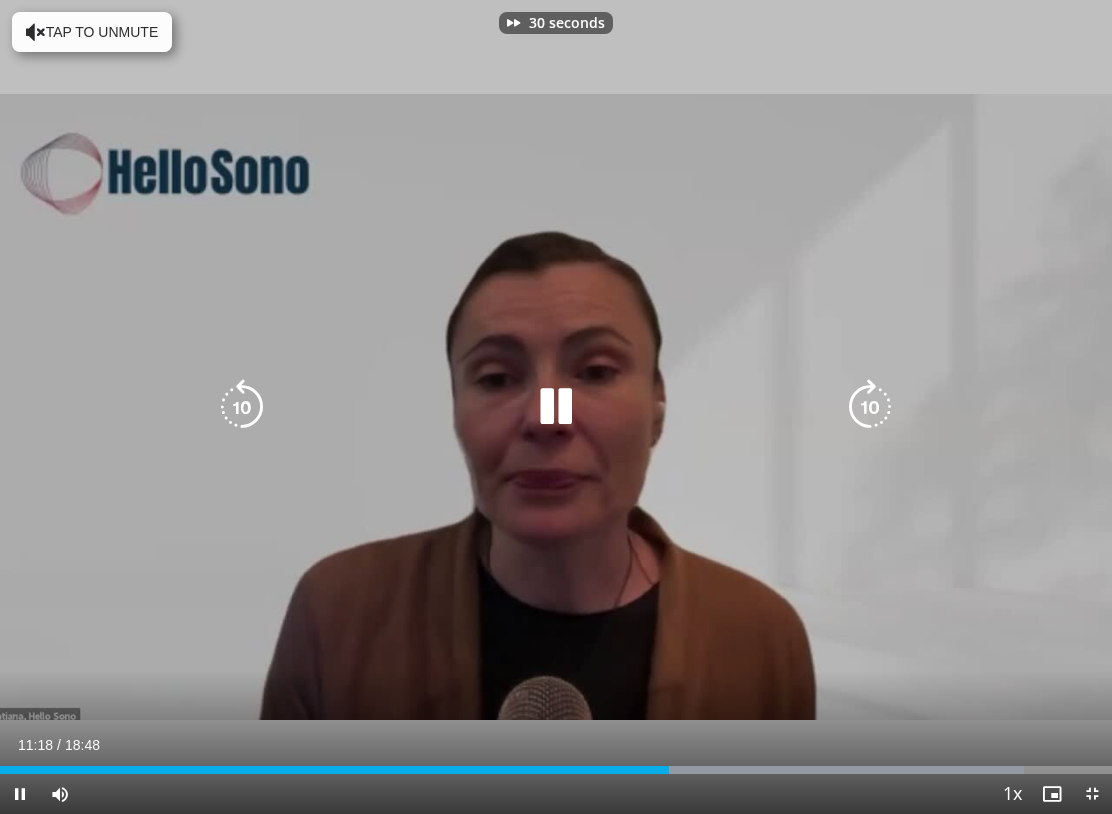 click at bounding box center [555, 407] 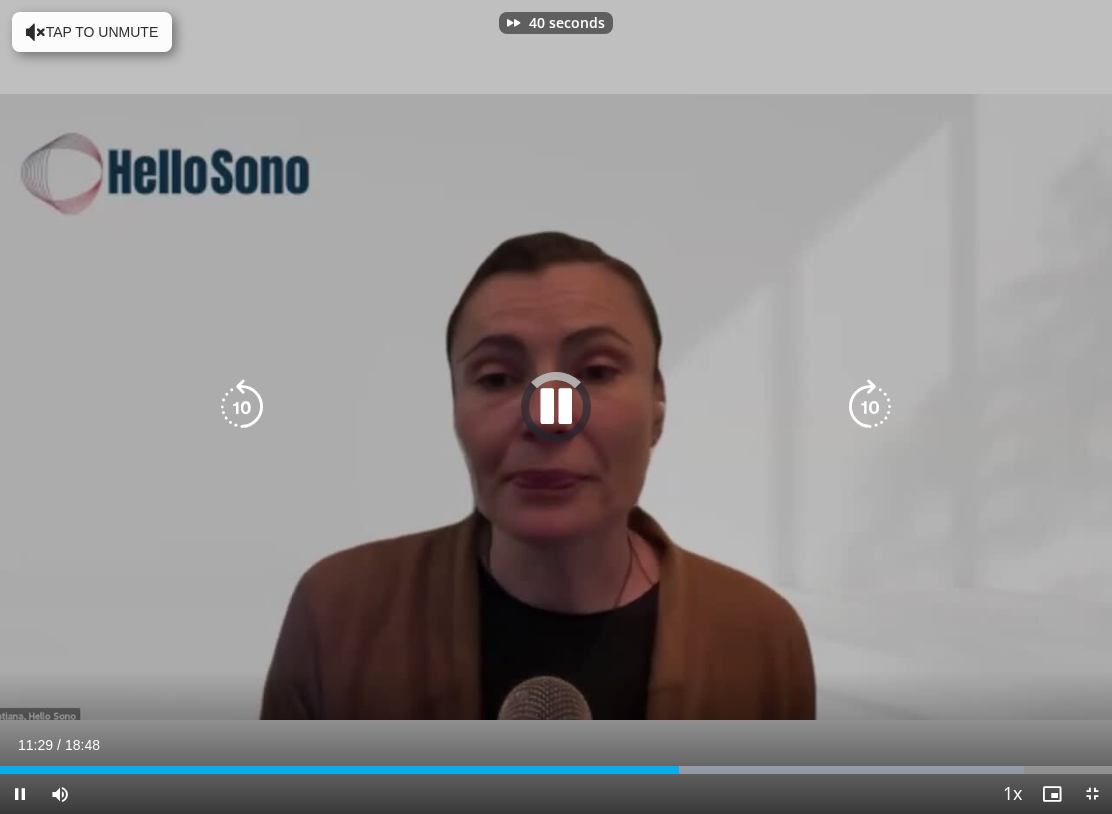 click at bounding box center [870, 407] 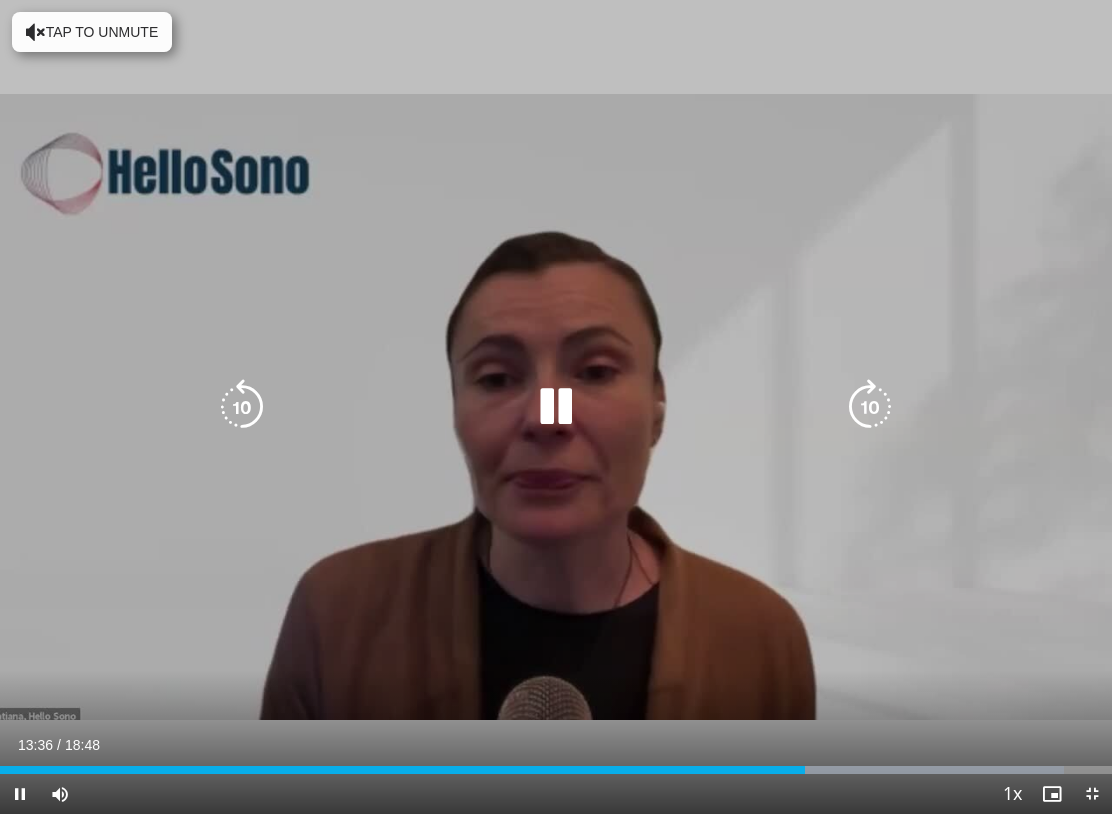 click at bounding box center (870, 407) 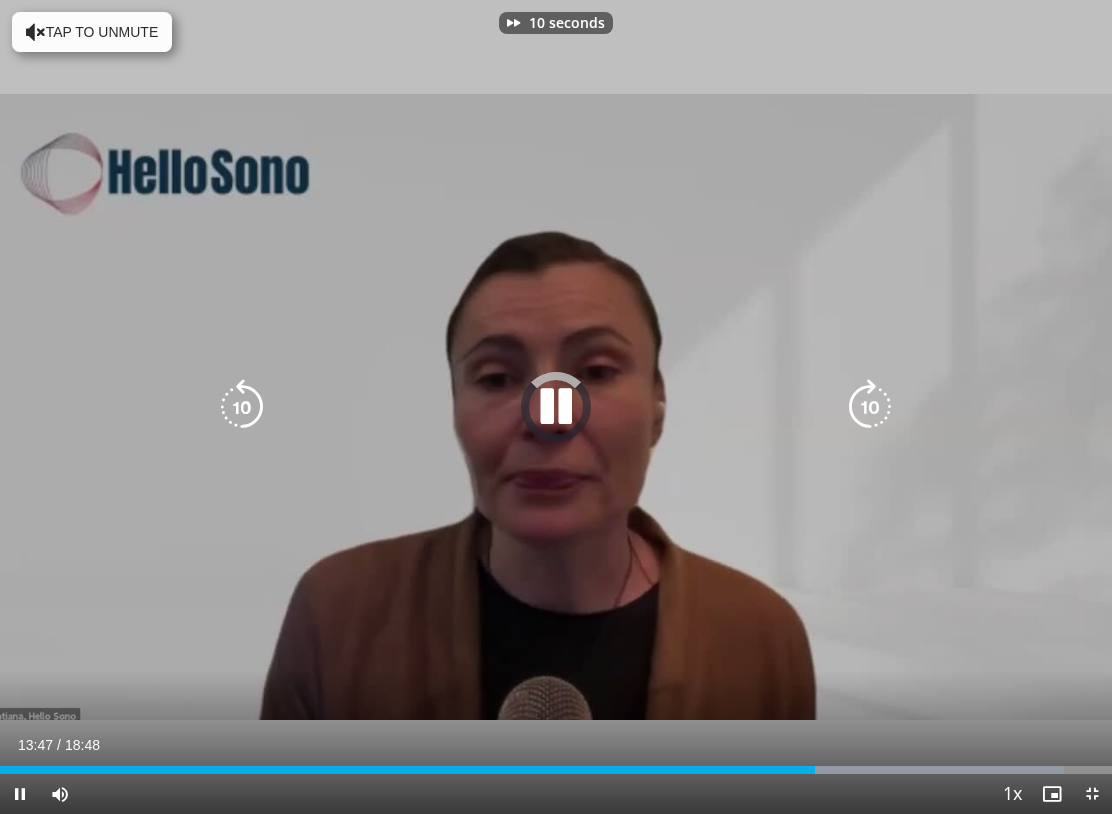 click at bounding box center (870, 407) 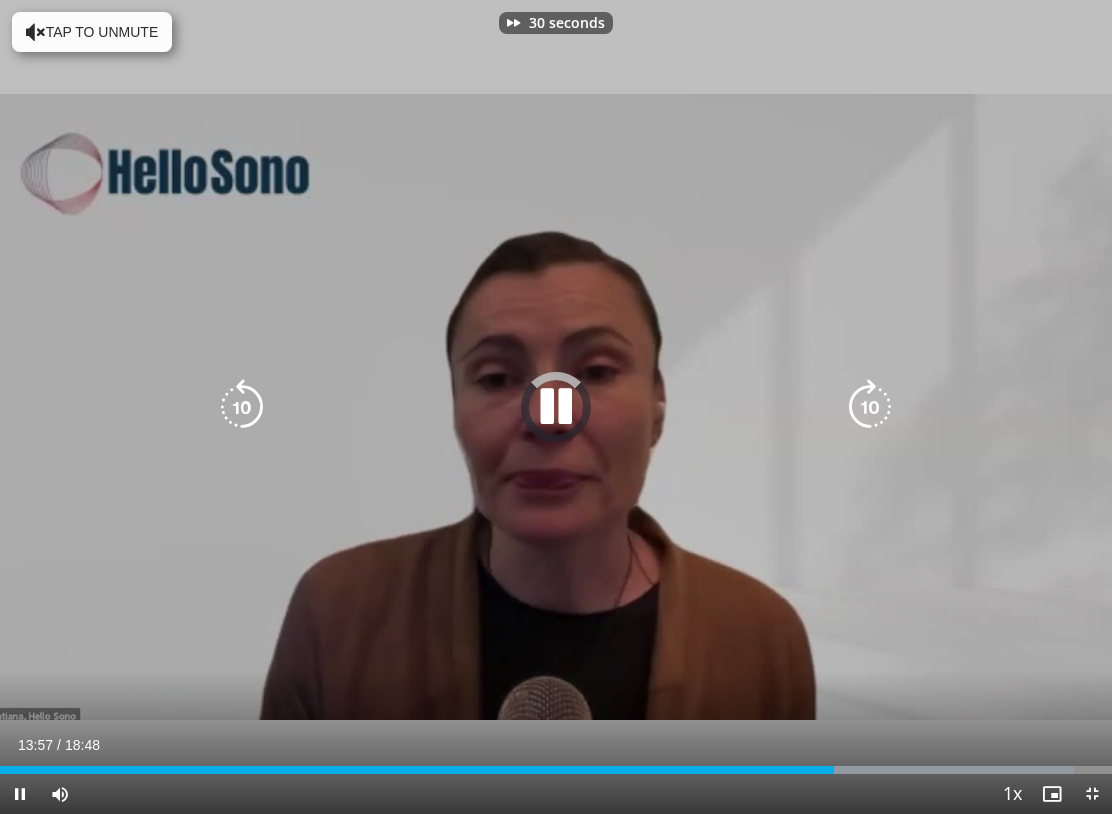 click at bounding box center (870, 407) 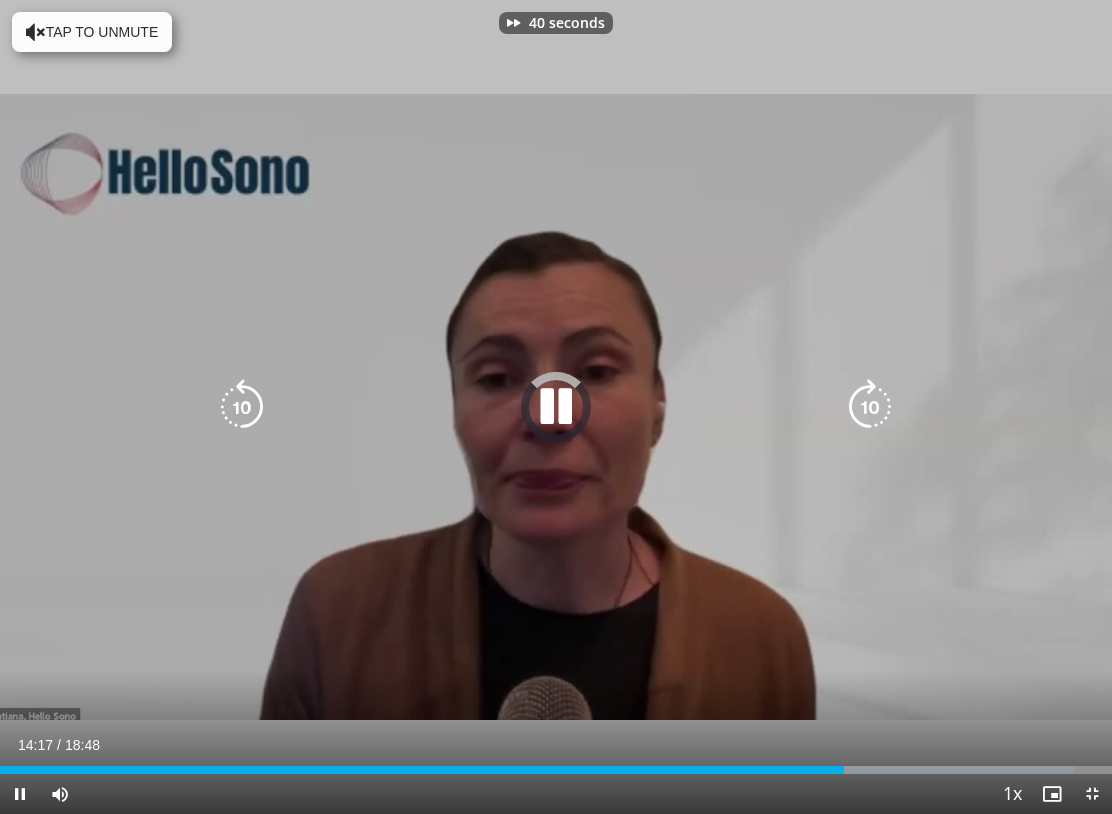 click at bounding box center (870, 407) 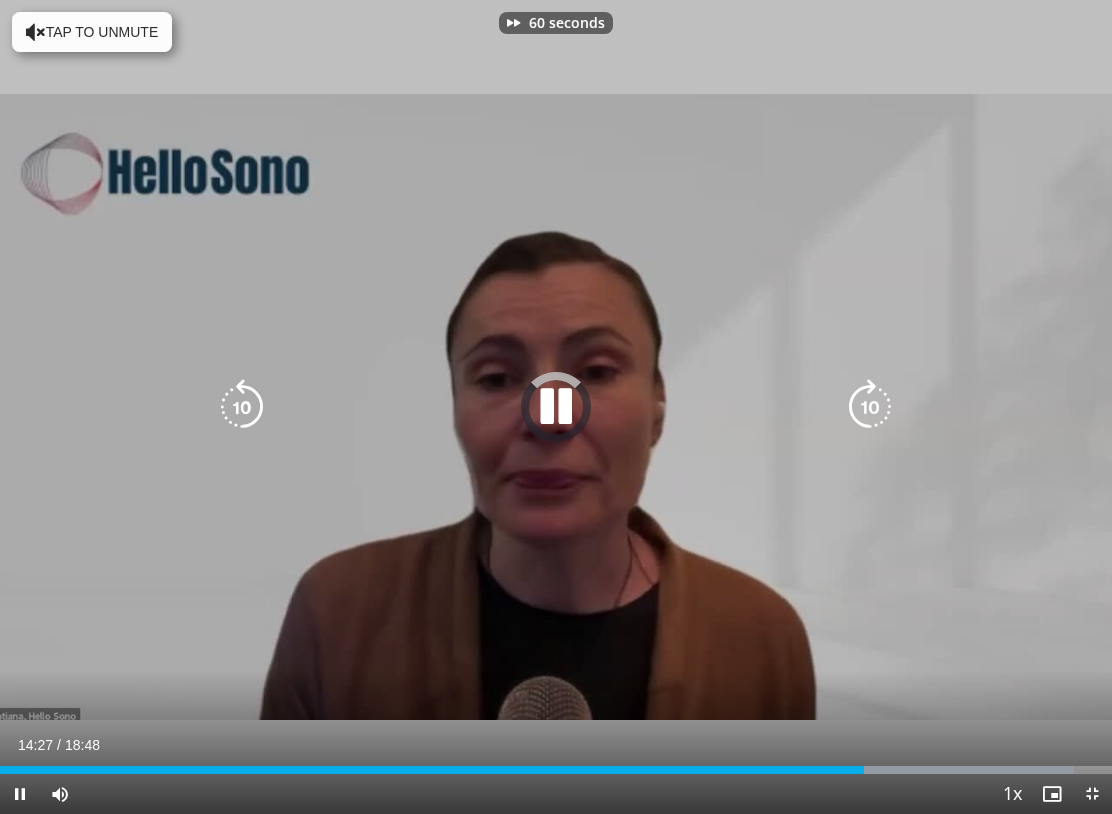 click at bounding box center [870, 407] 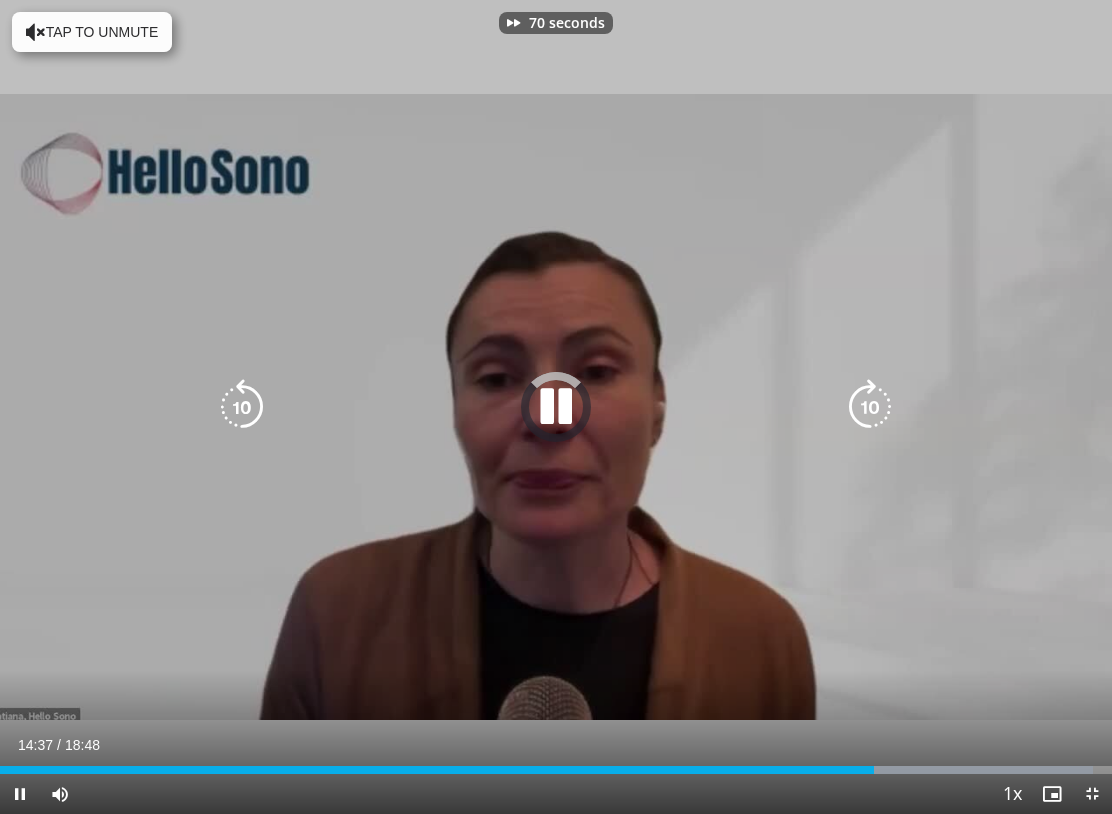 click at bounding box center [870, 407] 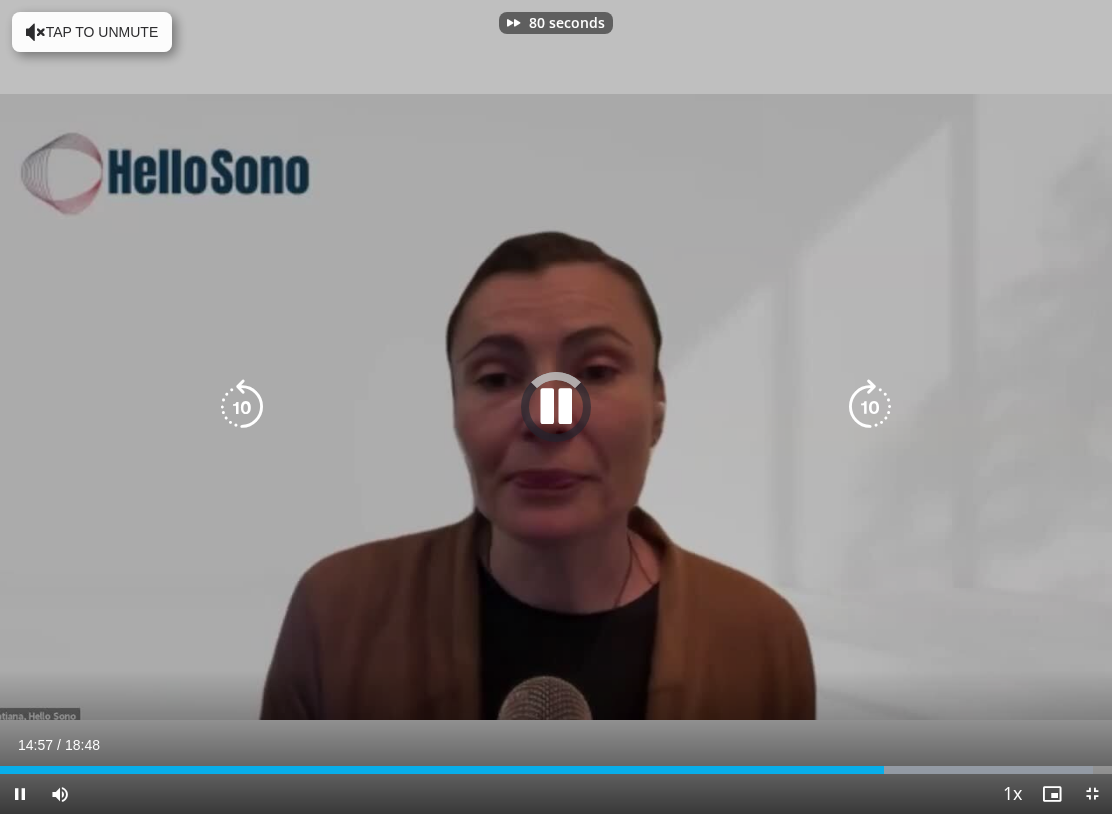 click at bounding box center [870, 407] 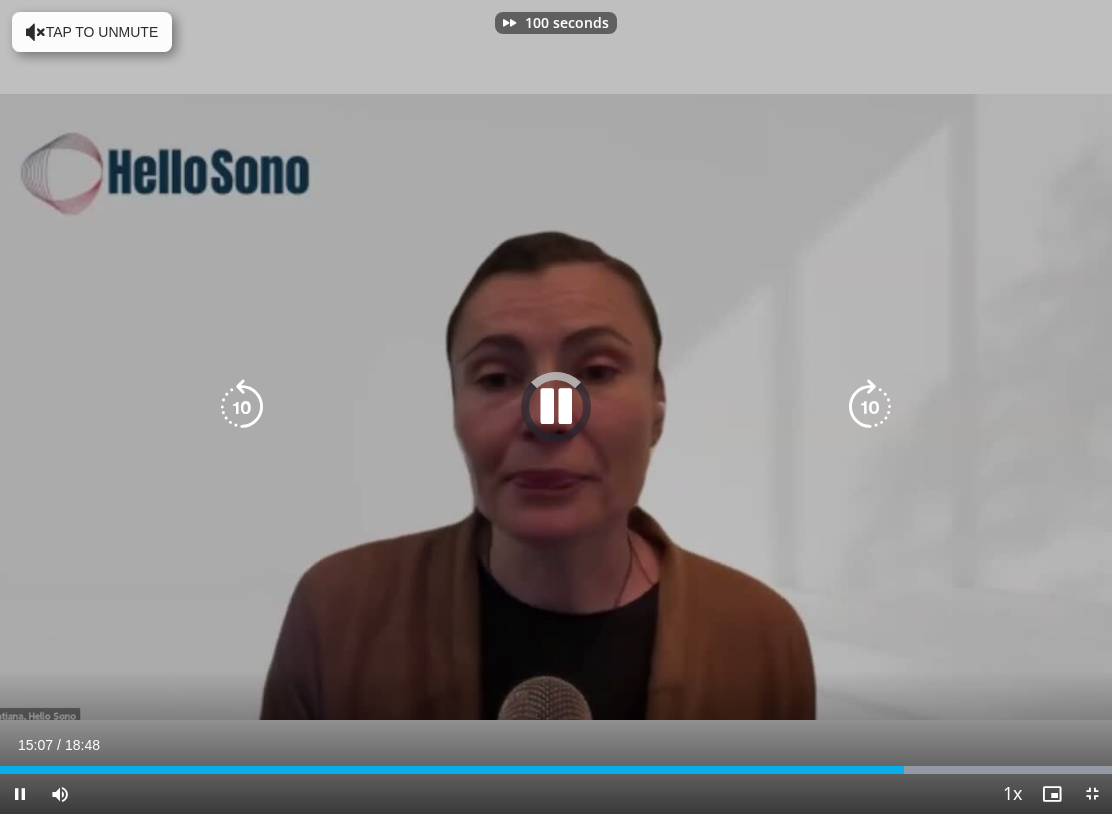 click at bounding box center [870, 407] 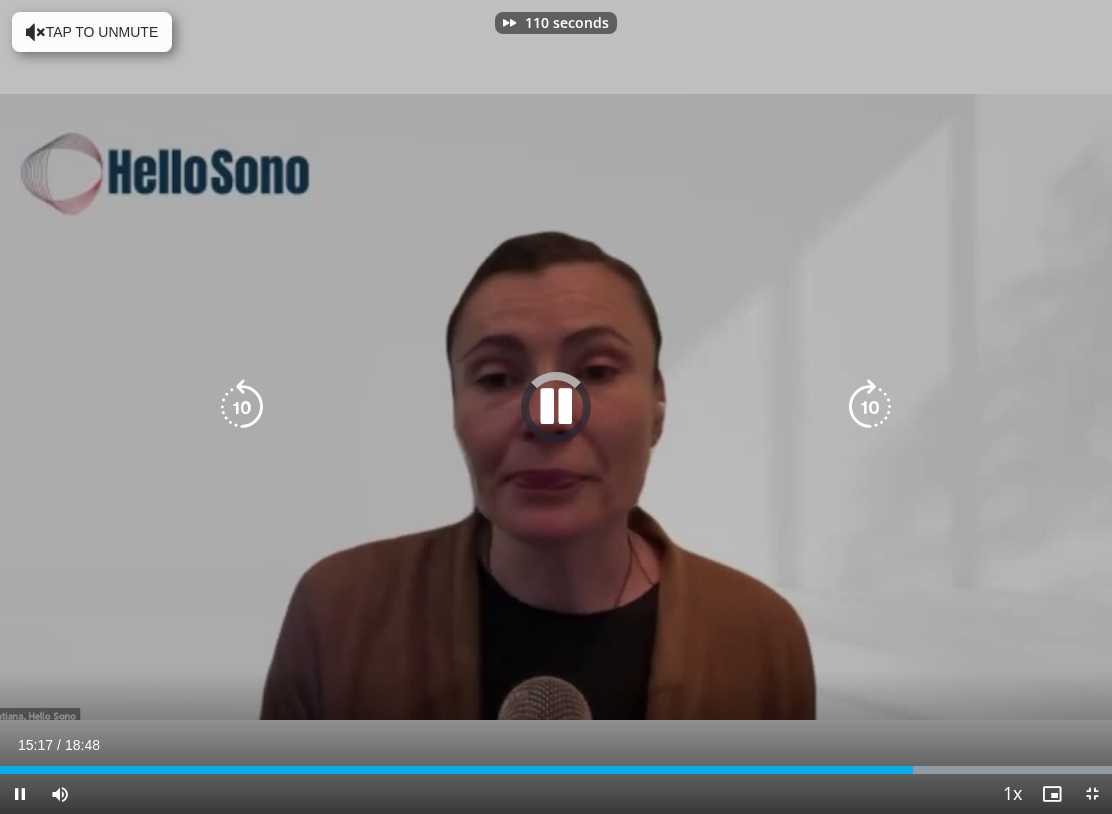 click at bounding box center [870, 407] 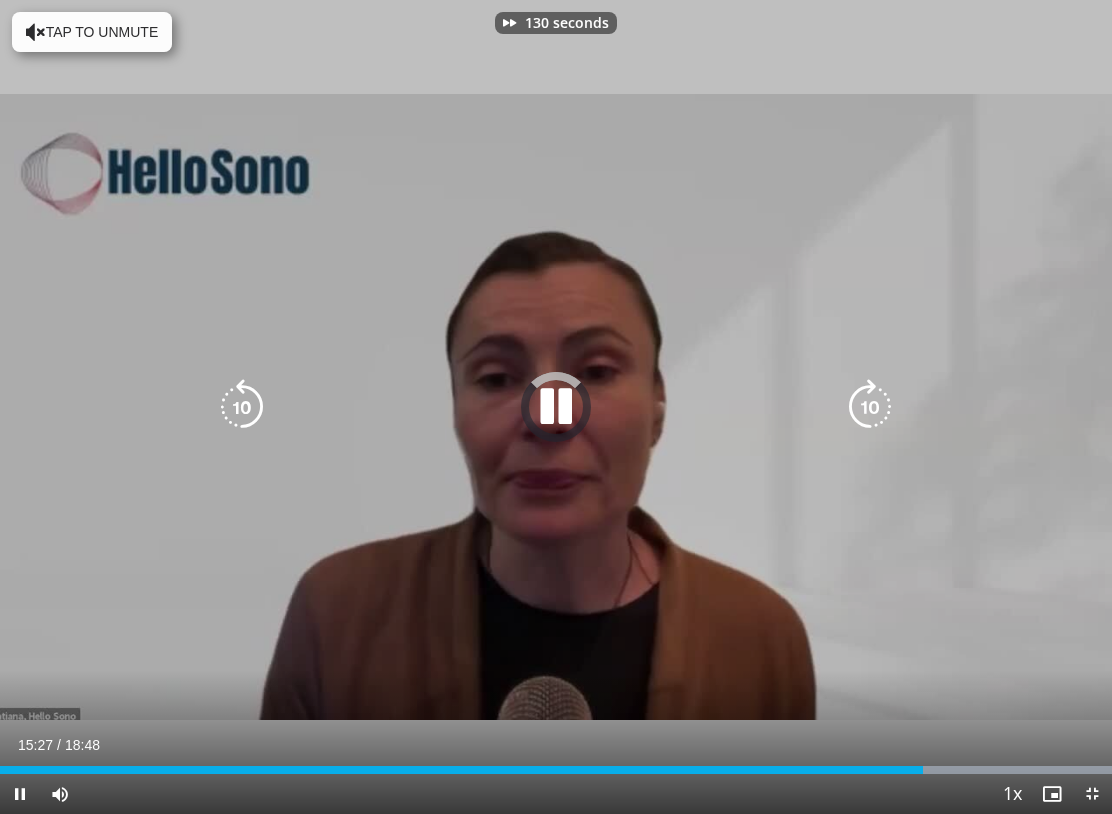 click at bounding box center [870, 407] 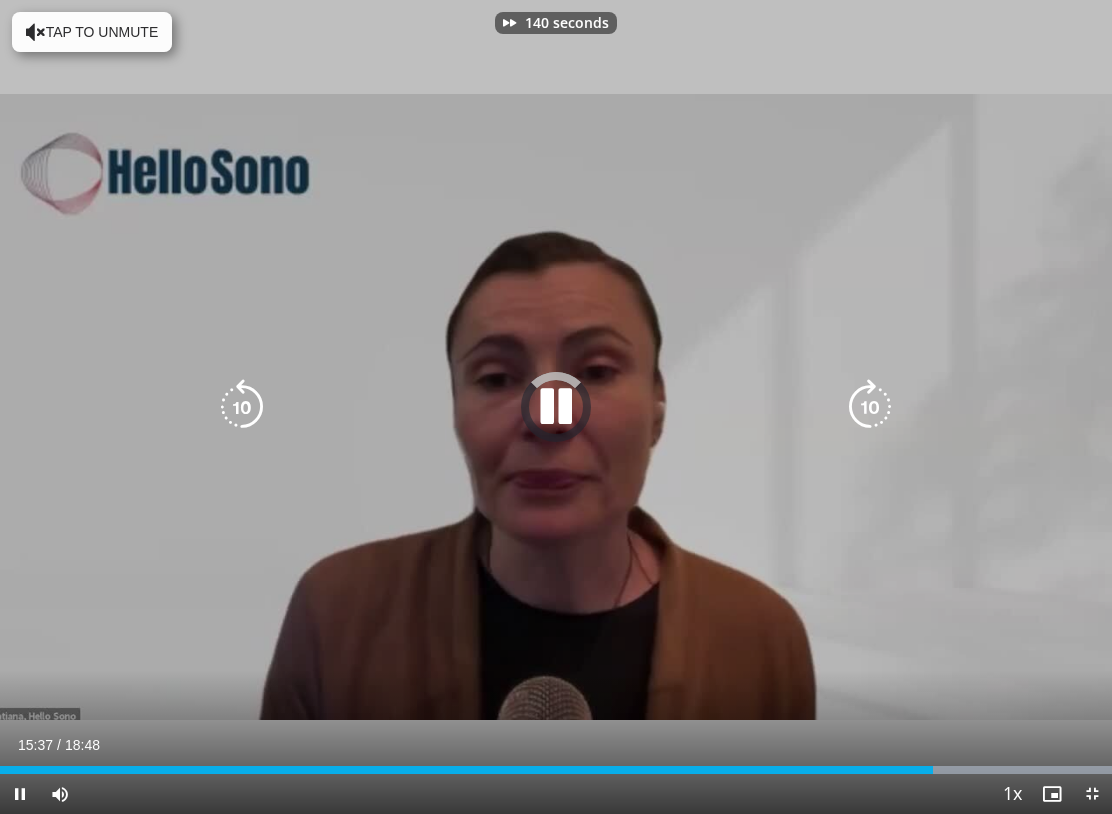 click at bounding box center (870, 407) 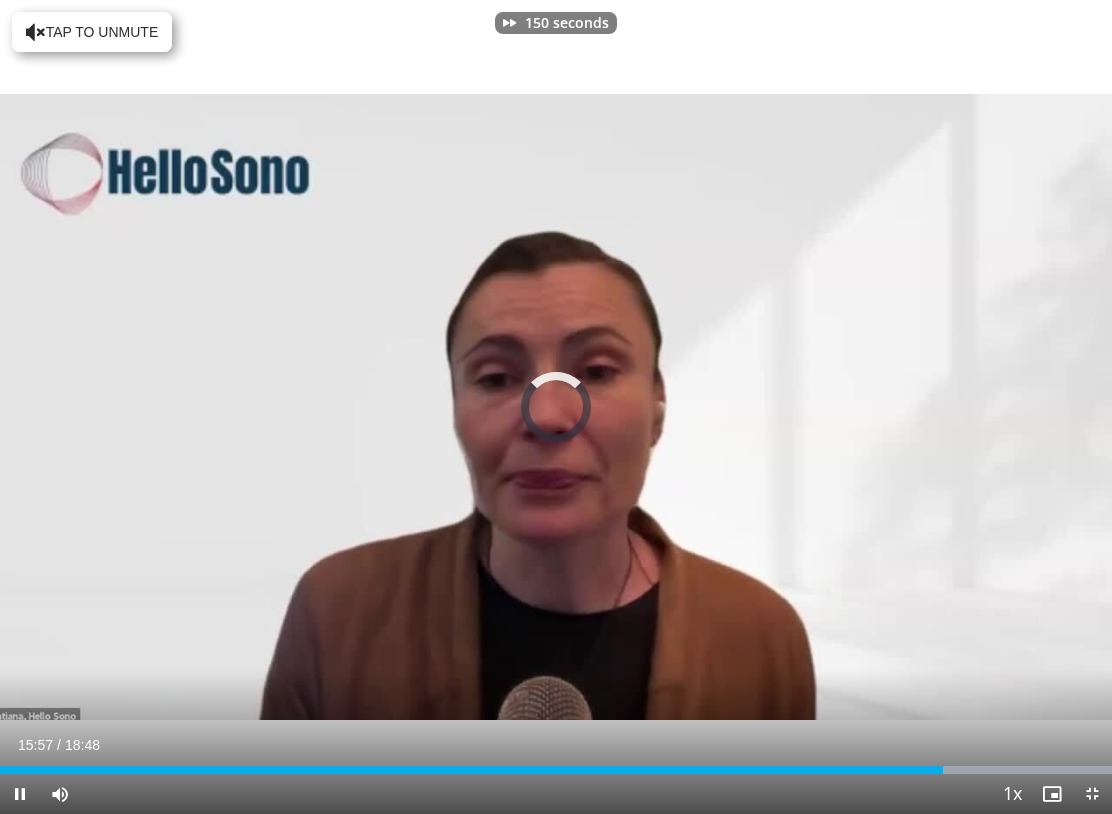 click at bounding box center (870, 407) 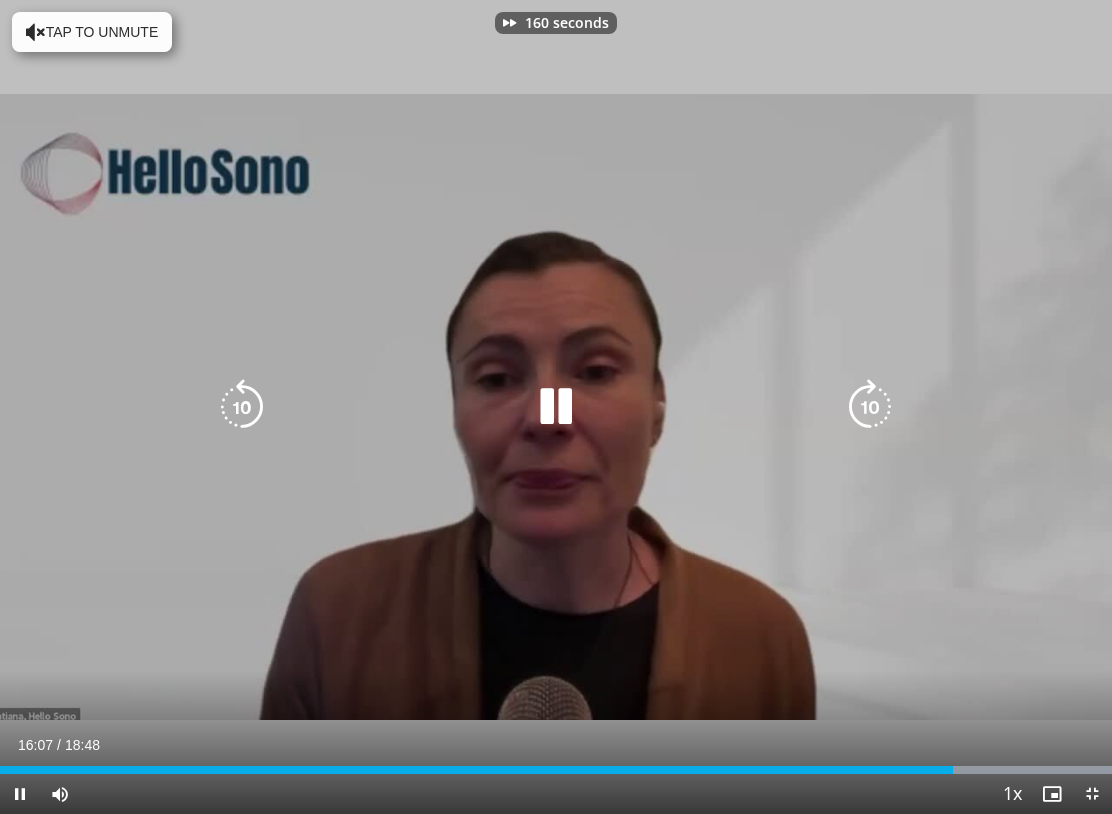 click at bounding box center (870, 407) 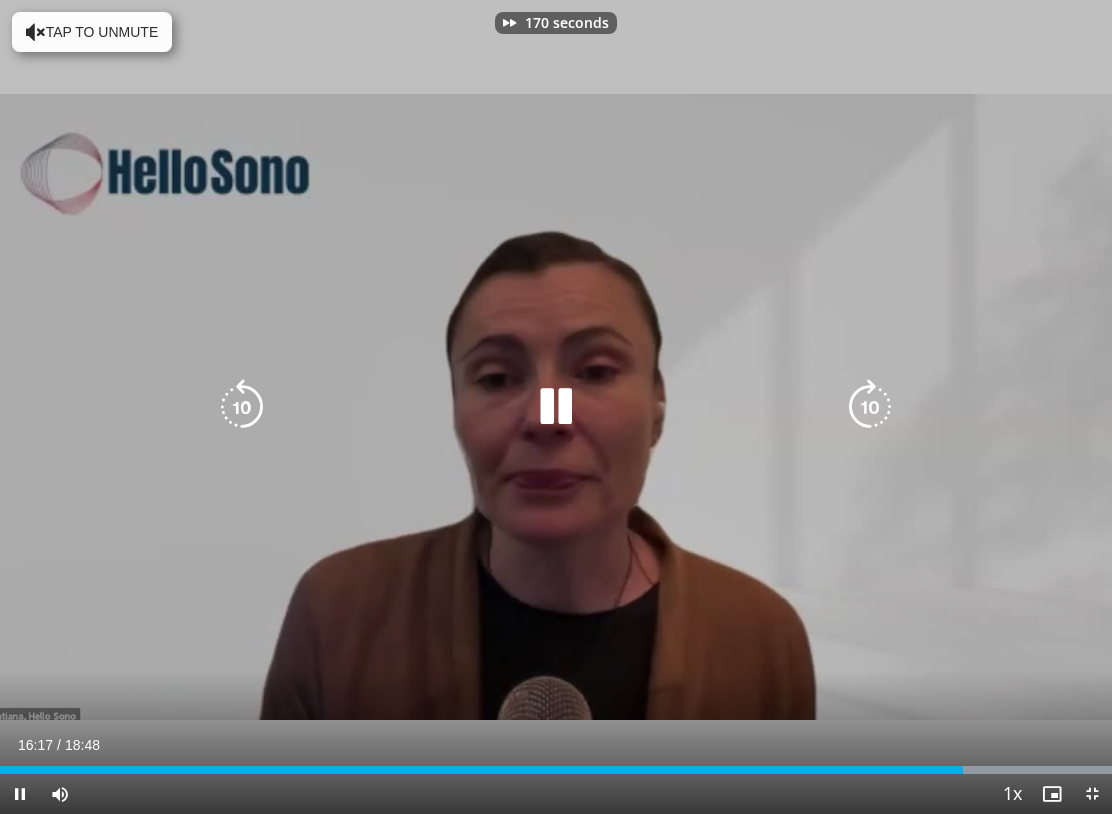 click at bounding box center [870, 407] 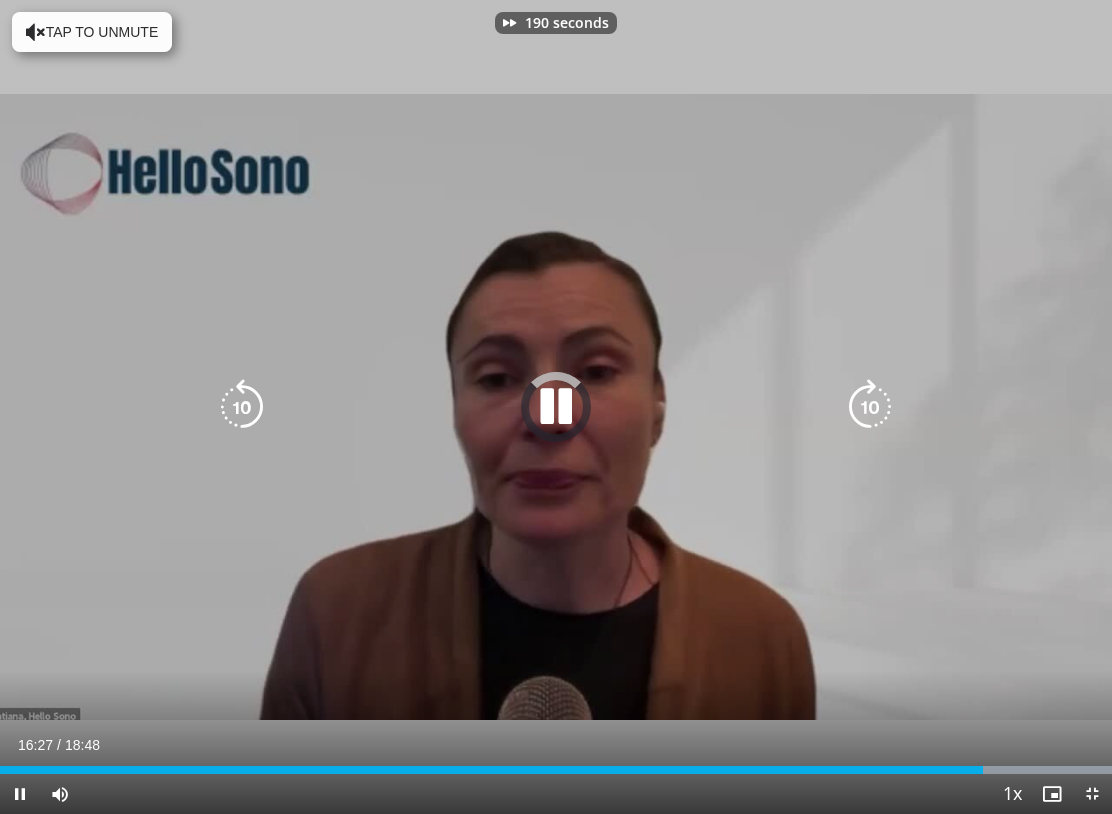 click at bounding box center (870, 407) 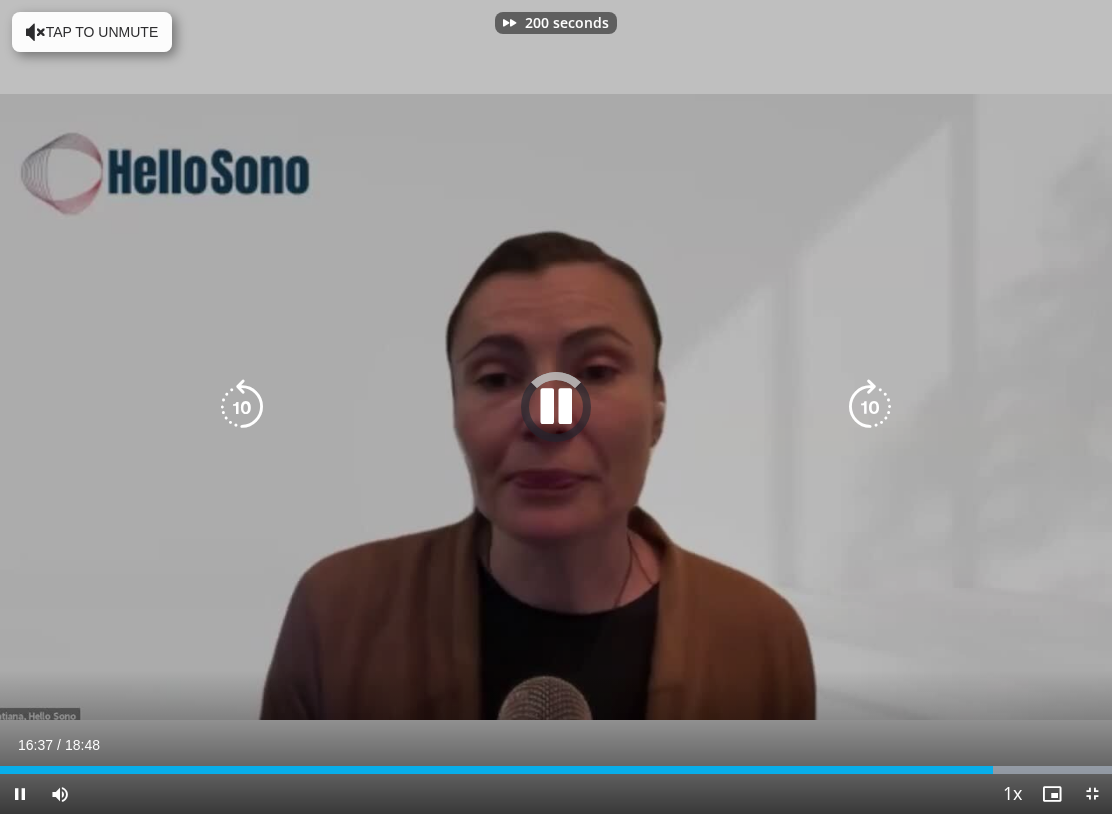 click at bounding box center [870, 407] 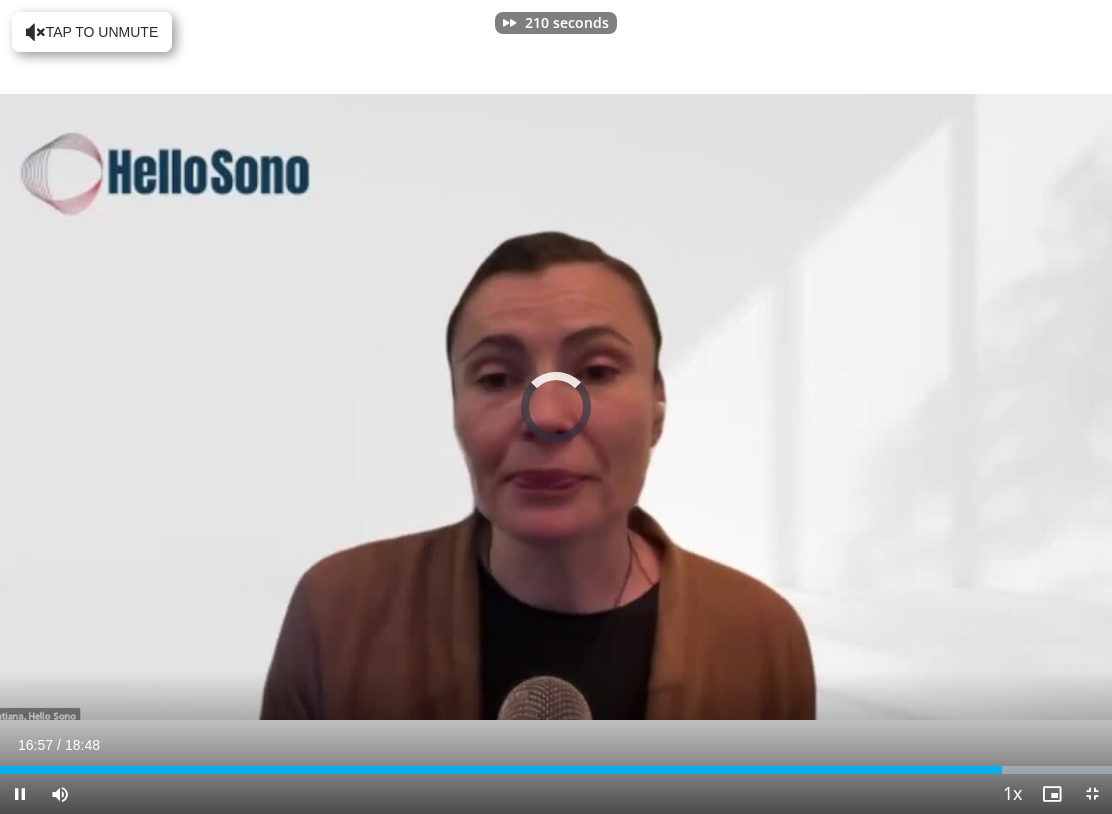 click on "210 seconds
Tap to unmute" at bounding box center (556, 407) 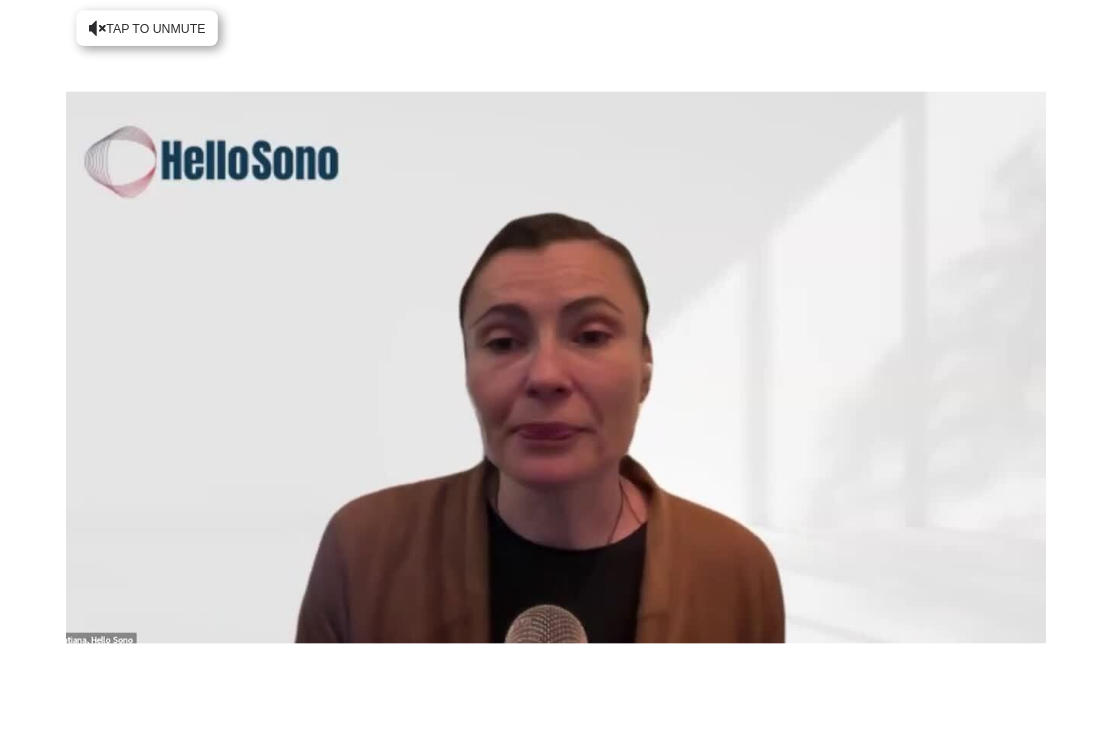 scroll, scrollTop: 41, scrollLeft: 0, axis: vertical 